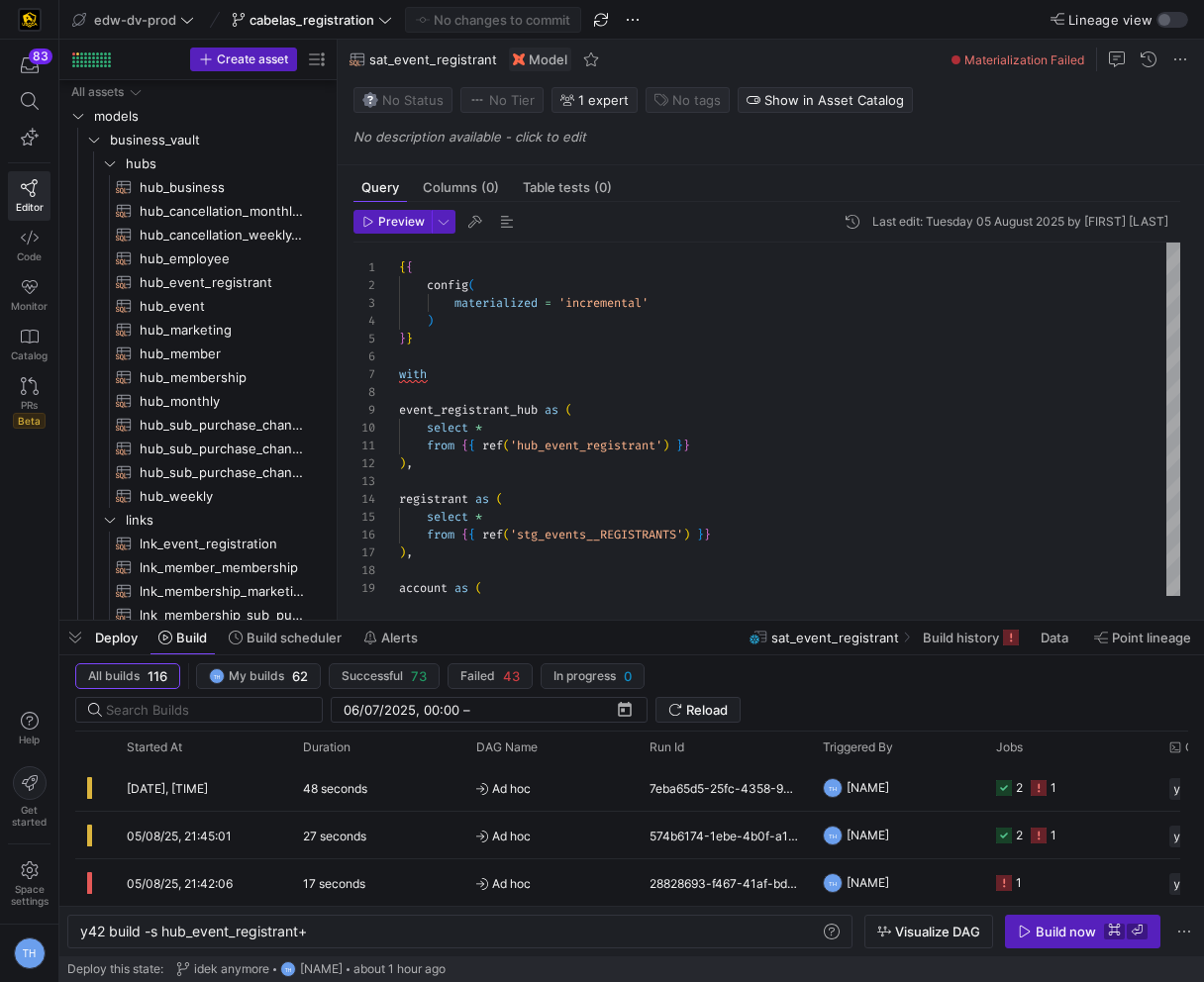 scroll, scrollTop: 0, scrollLeft: 0, axis: both 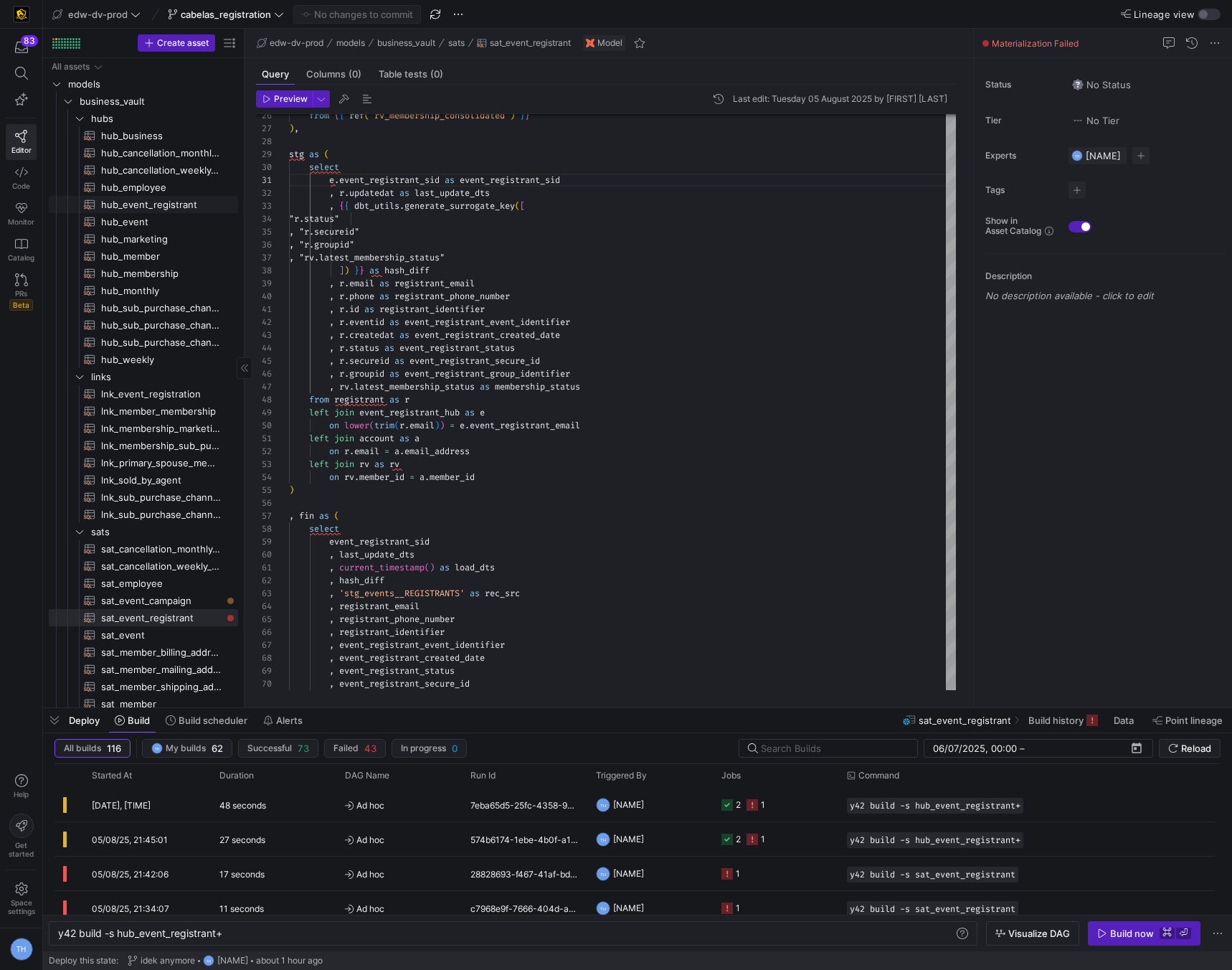 click on "hub_event_registrant​​​​​​​​​​" 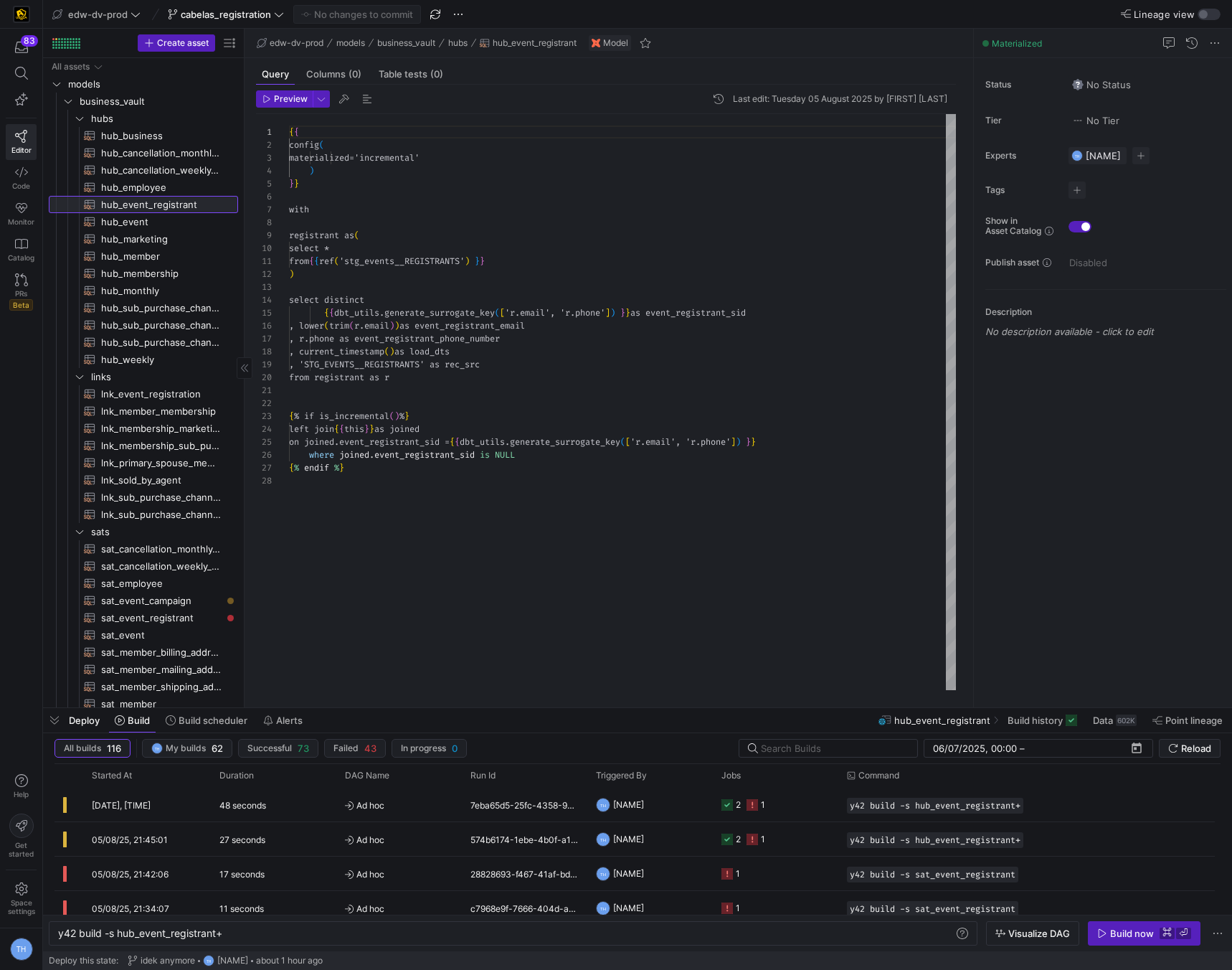 scroll, scrollTop: 129, scrollLeft: 0, axis: vertical 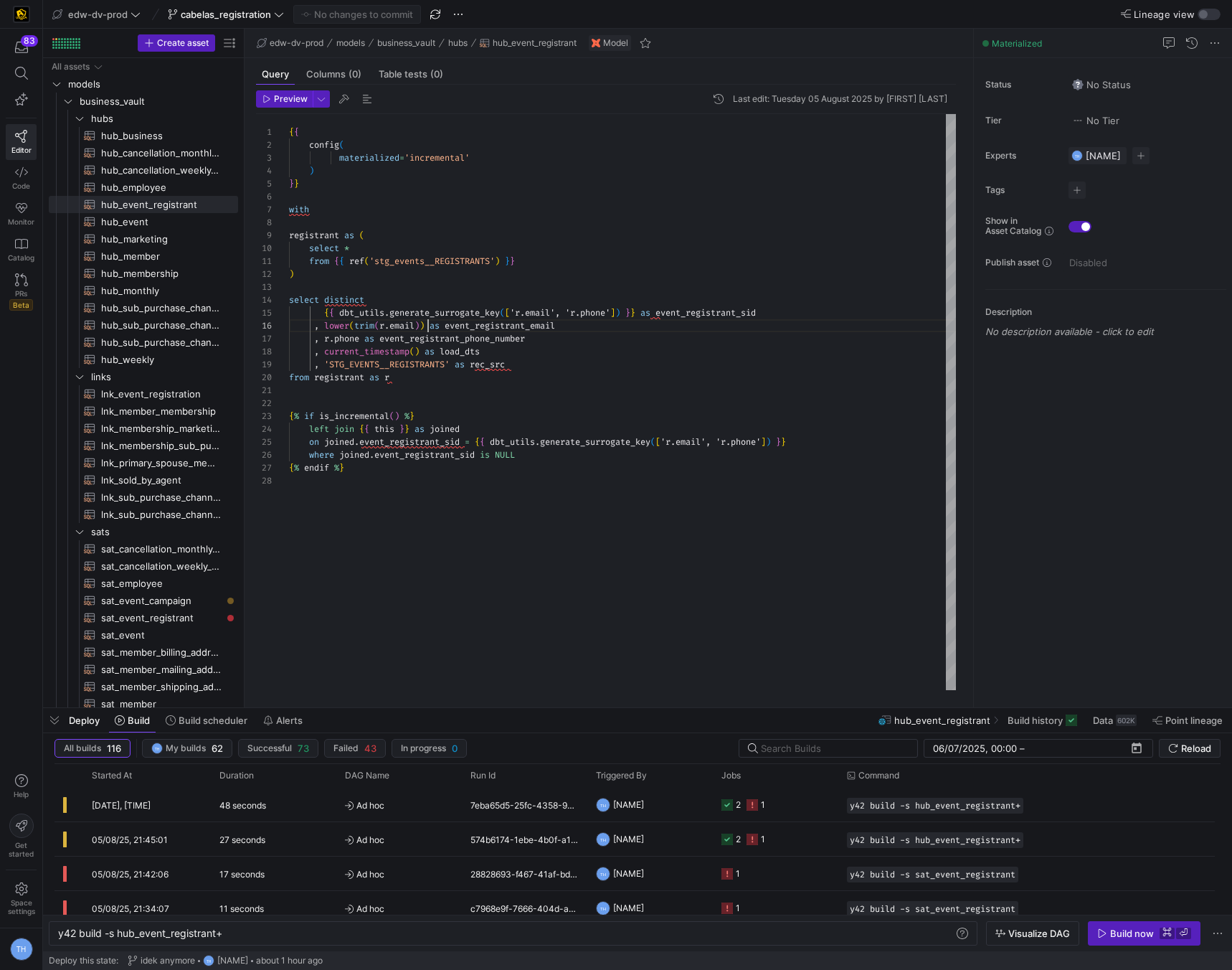 click on "{ {      config (            materialized = 'incremental'      ) } } with   registrant  as   (      select   *      from   { {   ref ( 'stg_events__REGISTRANTS' )   } } ) select   distinct          { {   dbt_utils . generate_surrogate_key ( [ 'r.email', 'r.phone' ] )   } }  as   event_registrant_sid       ,   lower ( trim ( r . email ) )  as   event_registrant_email       ,   r . phone  as   event_registrant_phone_number       ,   current_timestamp ( )  as   load_dts       ,   'STG_EVENTS__REGISTRANTS'  as   rec_src    from   registrant  as   r { %   if   is_incremental ( )   % }      left   join   { {   this   } }  as   joined      on   joined . event_registrant_sid  =   { {   dbt_utils . generate_surrogate_key ( [ 'r.email', 'r.phone' ] )   } }      where   joined . event_registrant_sid   is   NULL { %   endif   % }" at bounding box center (622, 402) 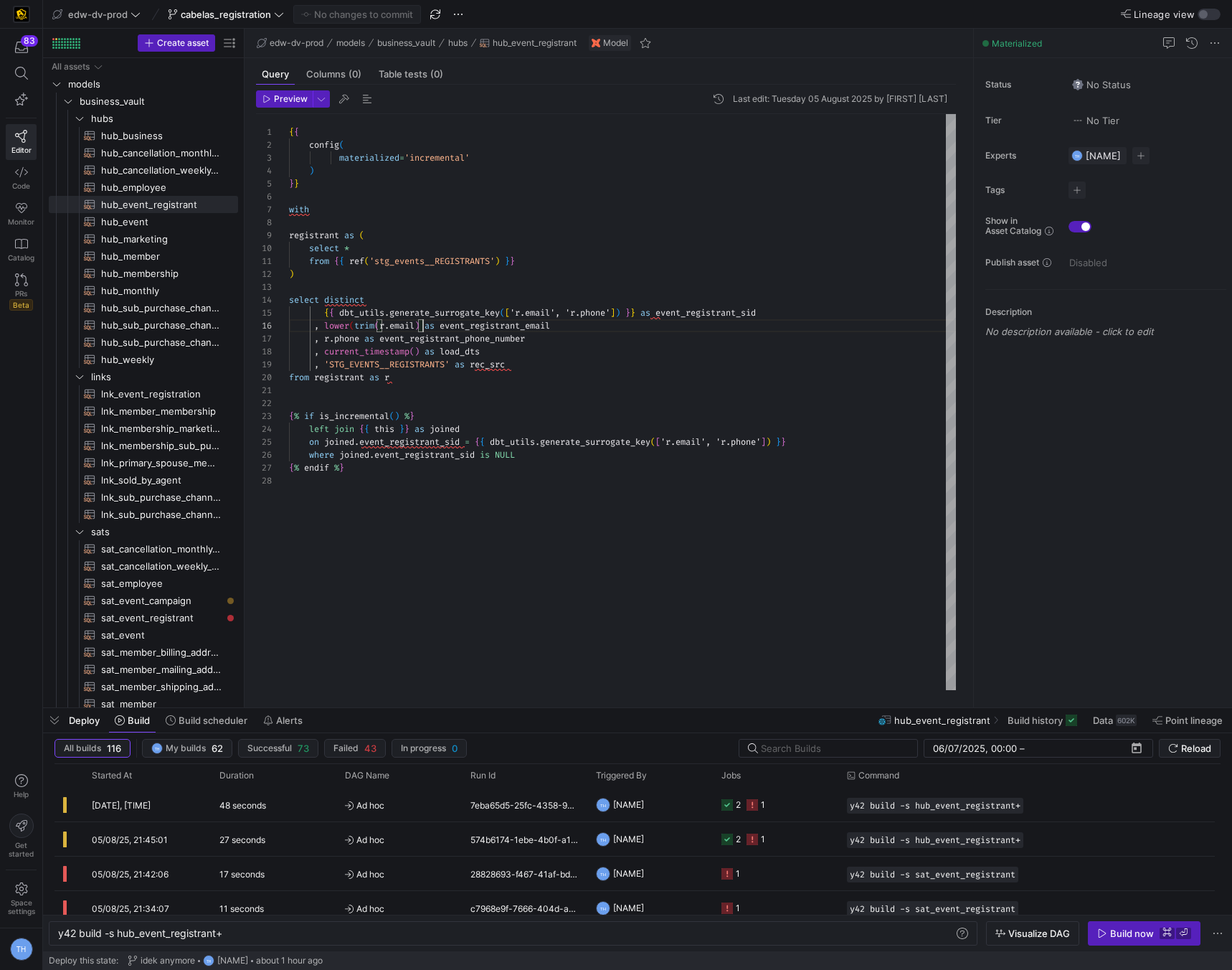 scroll, scrollTop: 65, scrollLeft: 129, axis: both 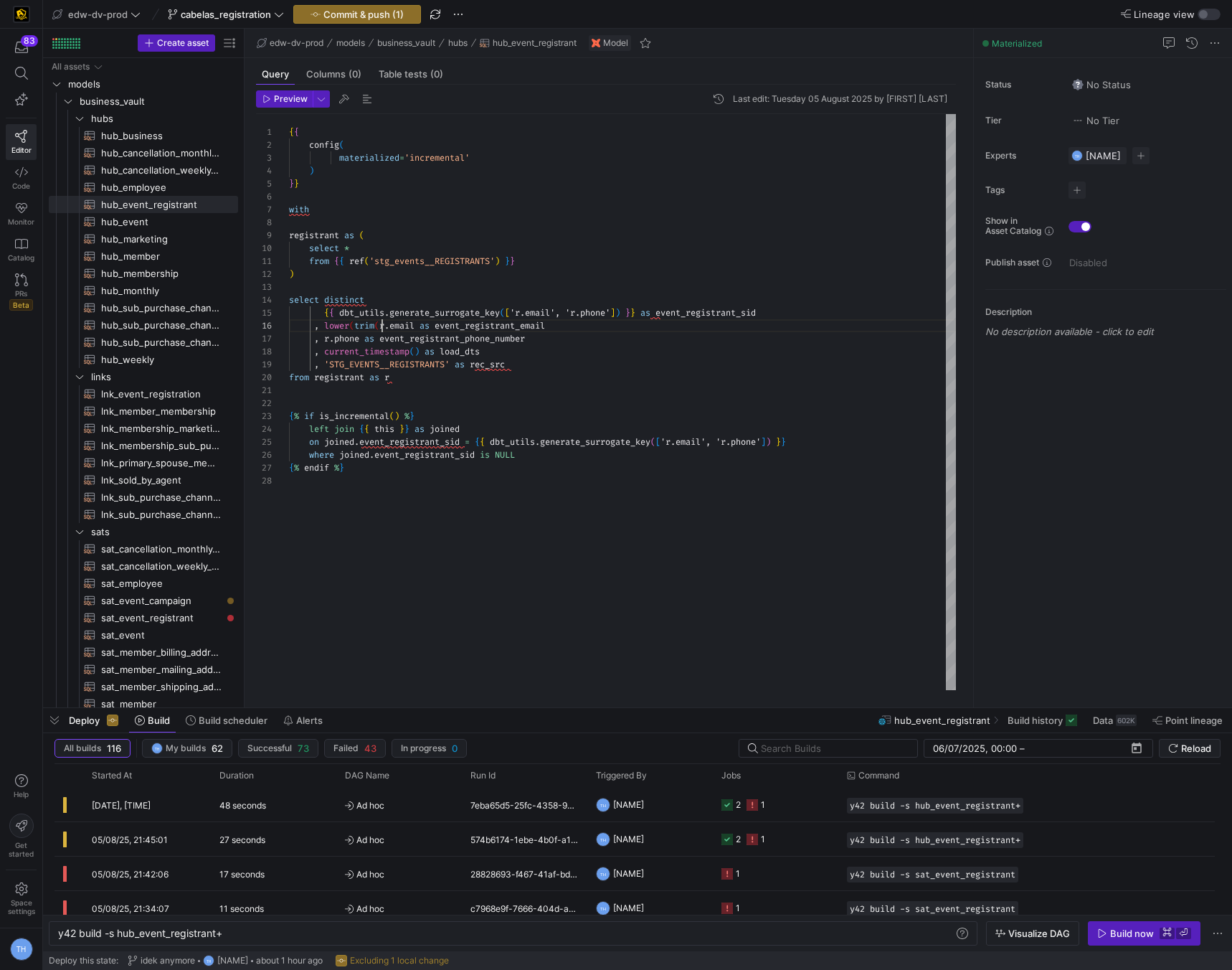 click on "{ {      config (            materialized = 'incremental'      ) } } with   registrant   as   (      select   *      from   { {   ref ( 'stg_events__REGISTRANTS' )   } } ) select   distinct           { {   dbt_utils . generate_surrogate_key ( [ 'r.email', 'r.phone' ] )  } }  as   event_registrant_sid       ,   lower ( trim ( r . email   as   event_registrant_email       ,   r . phone  as   event_registrant_phone_number       ,   current_timestamp ( )  as   load_dts       ,   'STG_EVENTS__REGISTRANTS'  as   rec_src    from   registrant  as   r { %   if   is_incremental ( )   % }      left   join   { {   this   } }  as   joined      on   joined . event_registrant_sid  =   { {   dbt_utils . generate_surrogate_key ( [ 'r.email', 'r.phone' ] )  } }      where   joined . event_registrant_sid  is   NULL { %   endif   % }" at bounding box center [622, 402] 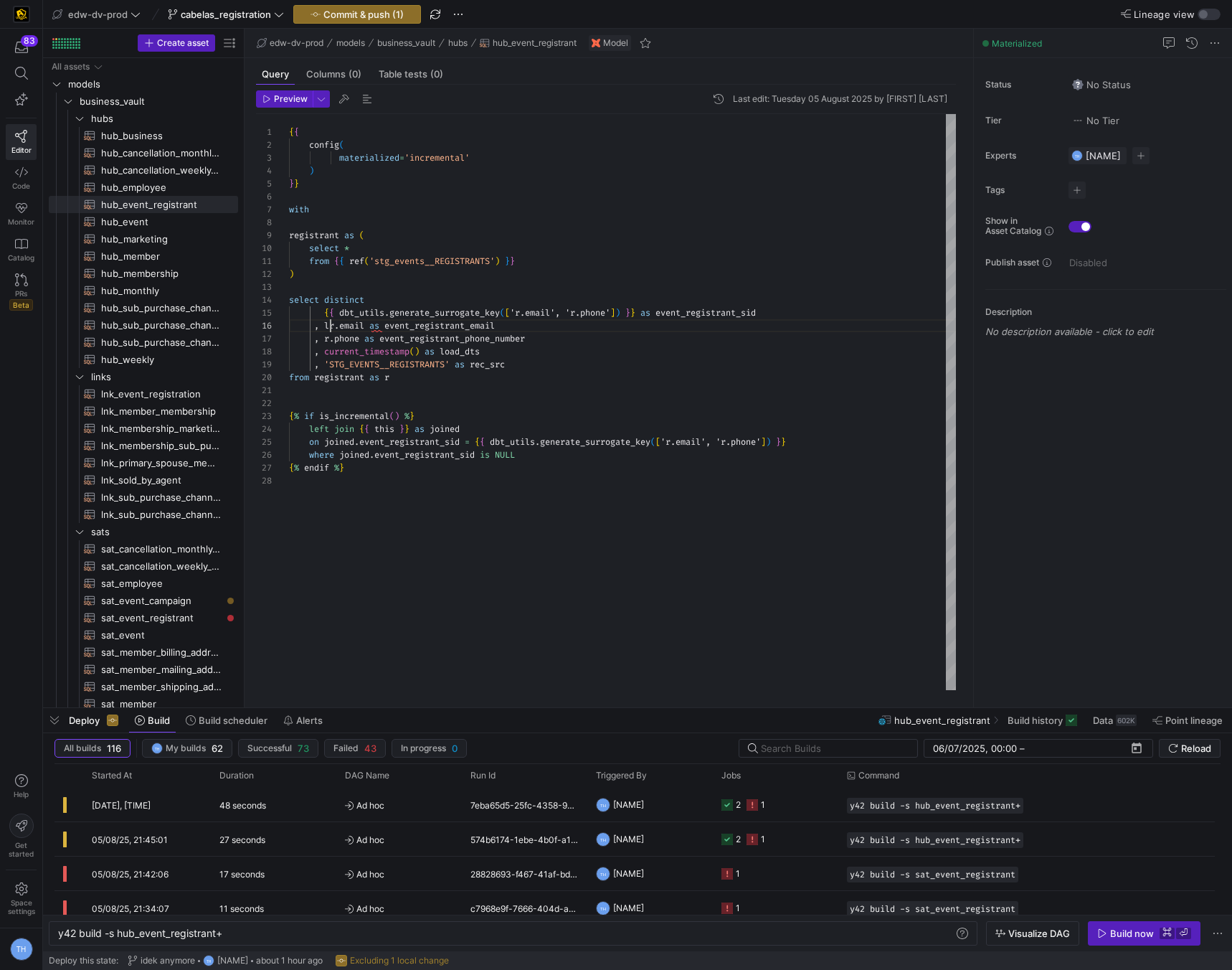 type on "from {{ ref('stg_events__REGISTRANTS') }}
)
select distinct
{{ dbt_utils.generate_surrogate_key(['r.email', 'r.phone']) }} as event_registrant_sid
, lower(trim(r.email)) as event_registrant_email
, r.phone as event_registrant_phone_number
, current_timestamp() as load_dts
, 'STG_EVENTS__REGISTRANTS' as rec_src
from registrant as r" 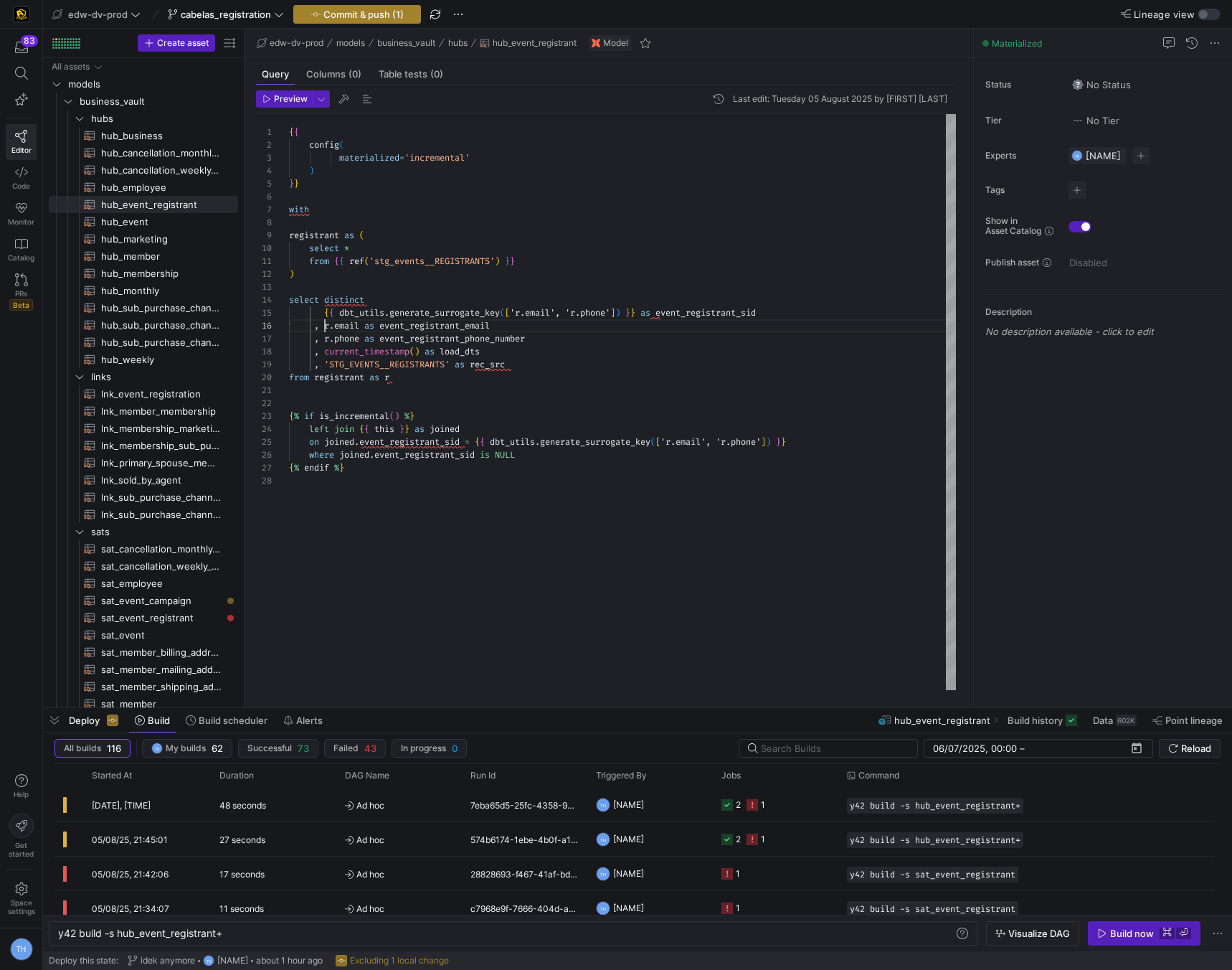 click on "Commit & push (1)" at bounding box center [364, 14] 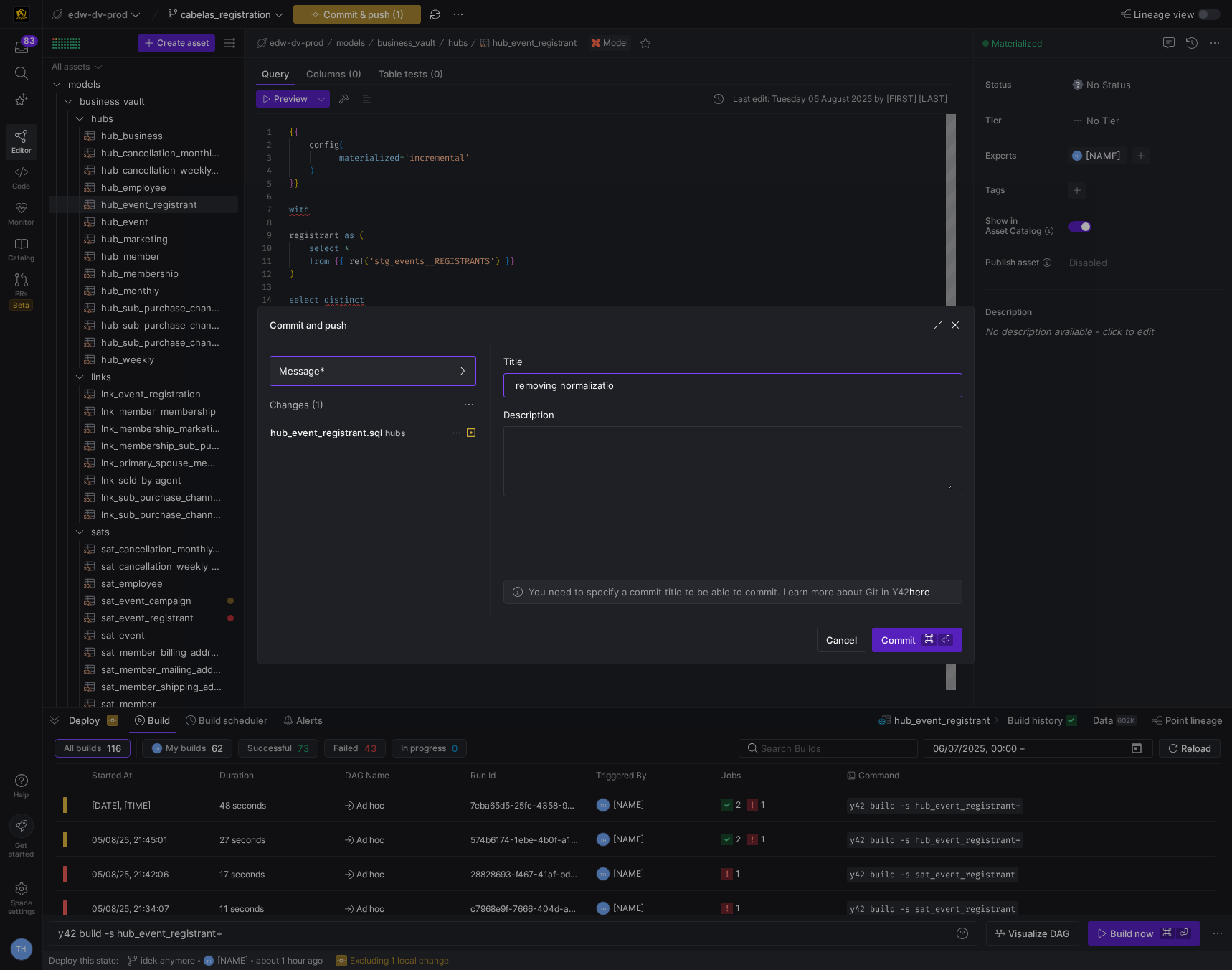 type on "removing normalization" 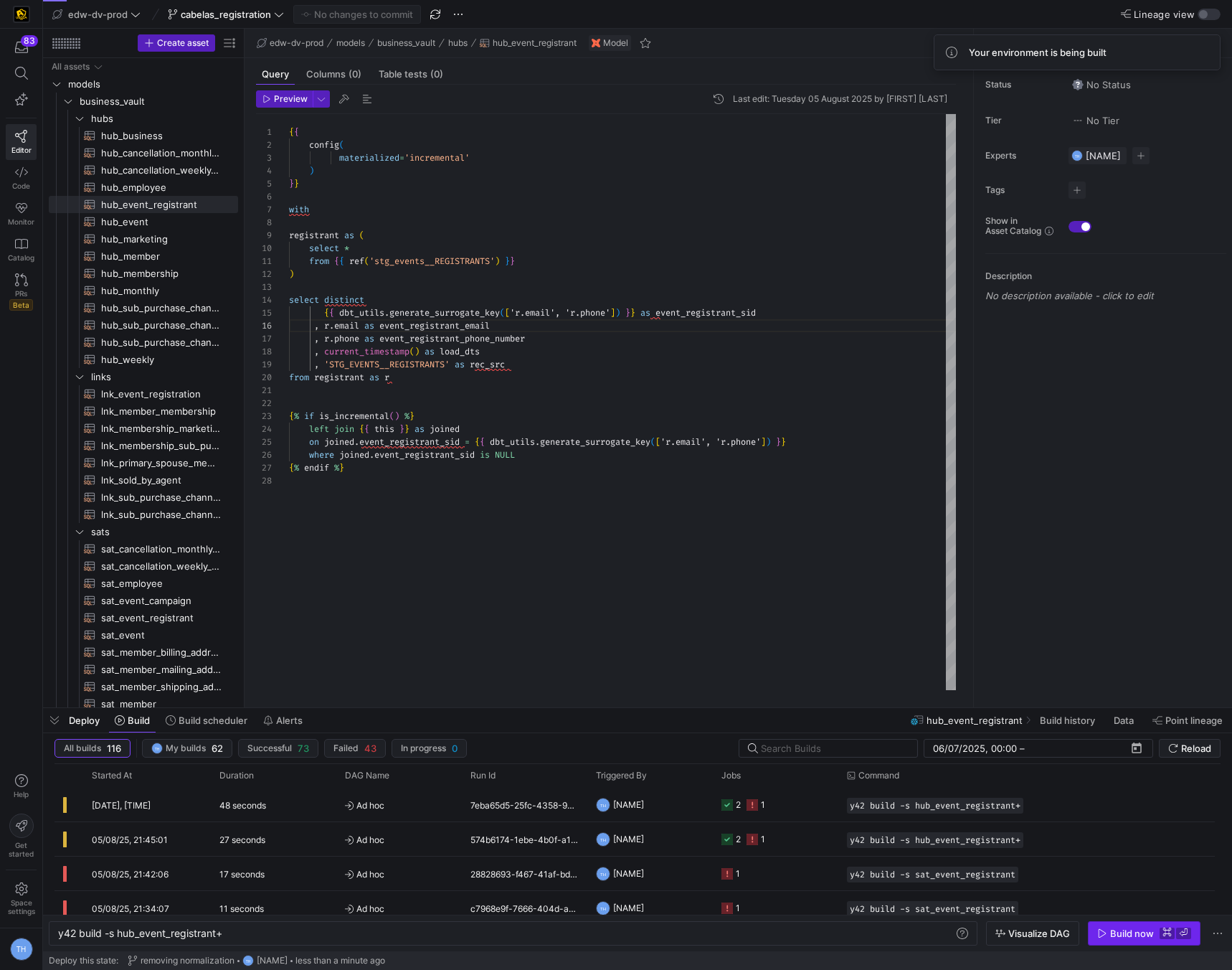 click on "⌘" 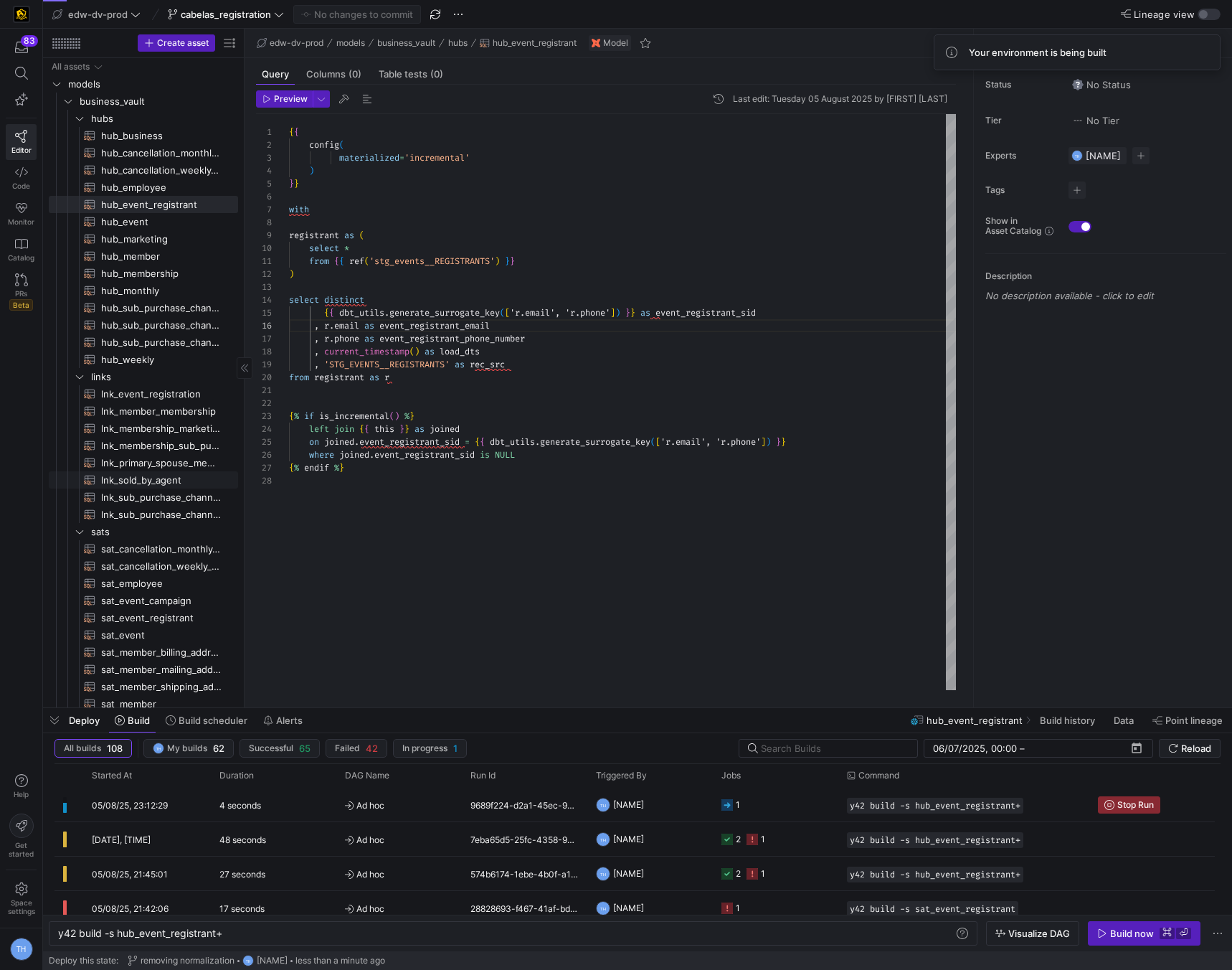 scroll, scrollTop: 57, scrollLeft: 0, axis: vertical 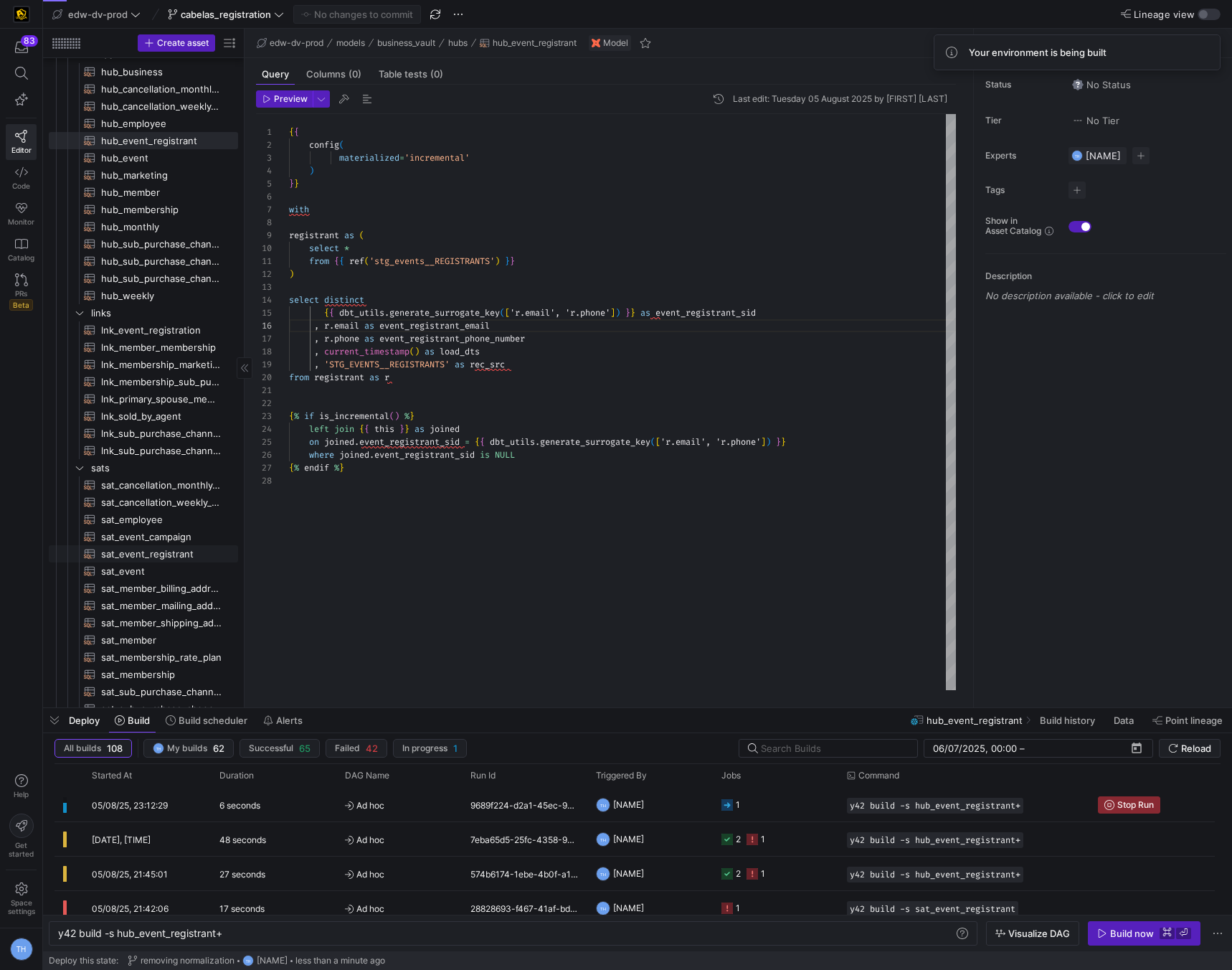 click on "sat_event_registrant​​​​​​​​​​" 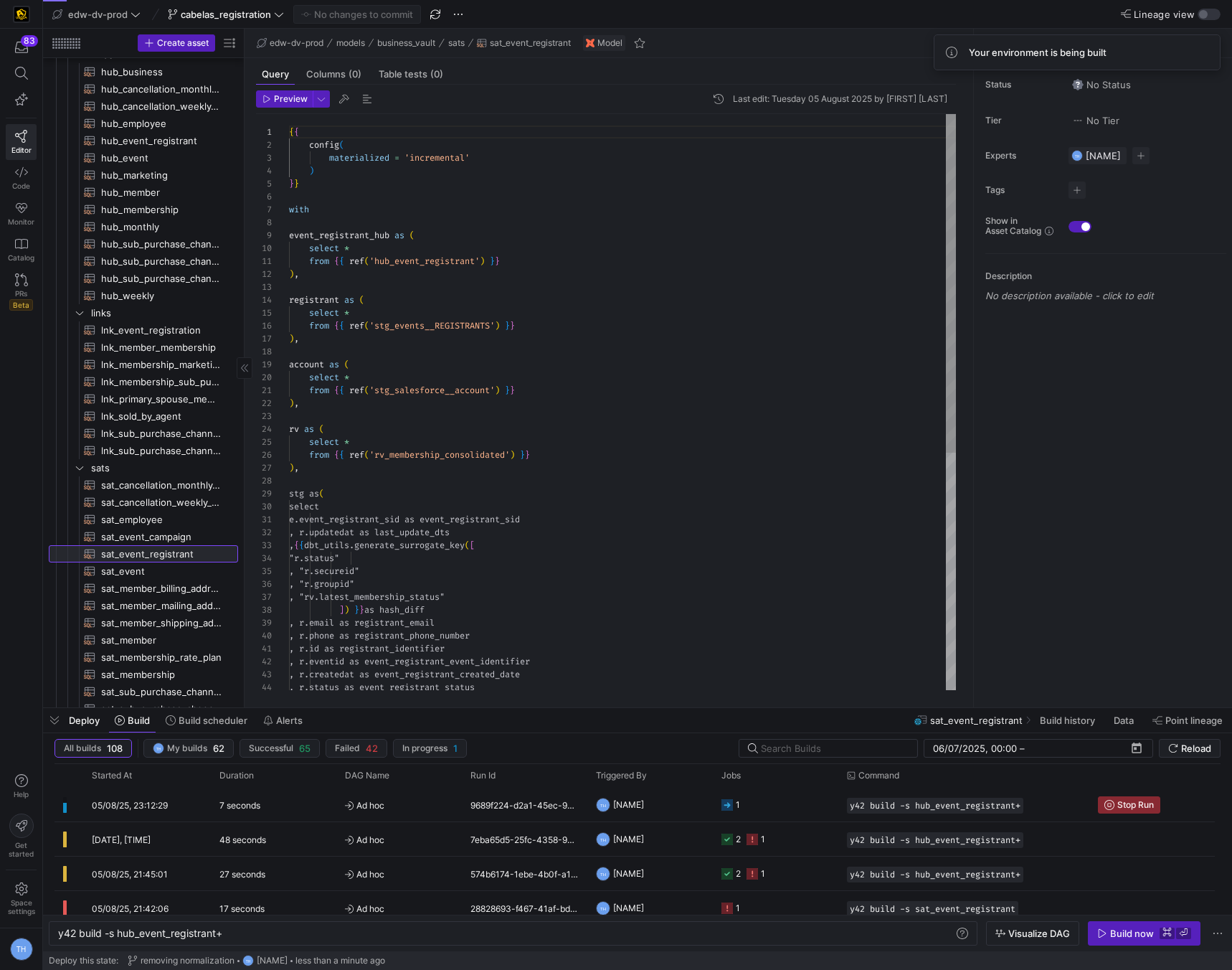 scroll, scrollTop: 129, scrollLeft: 0, axis: vertical 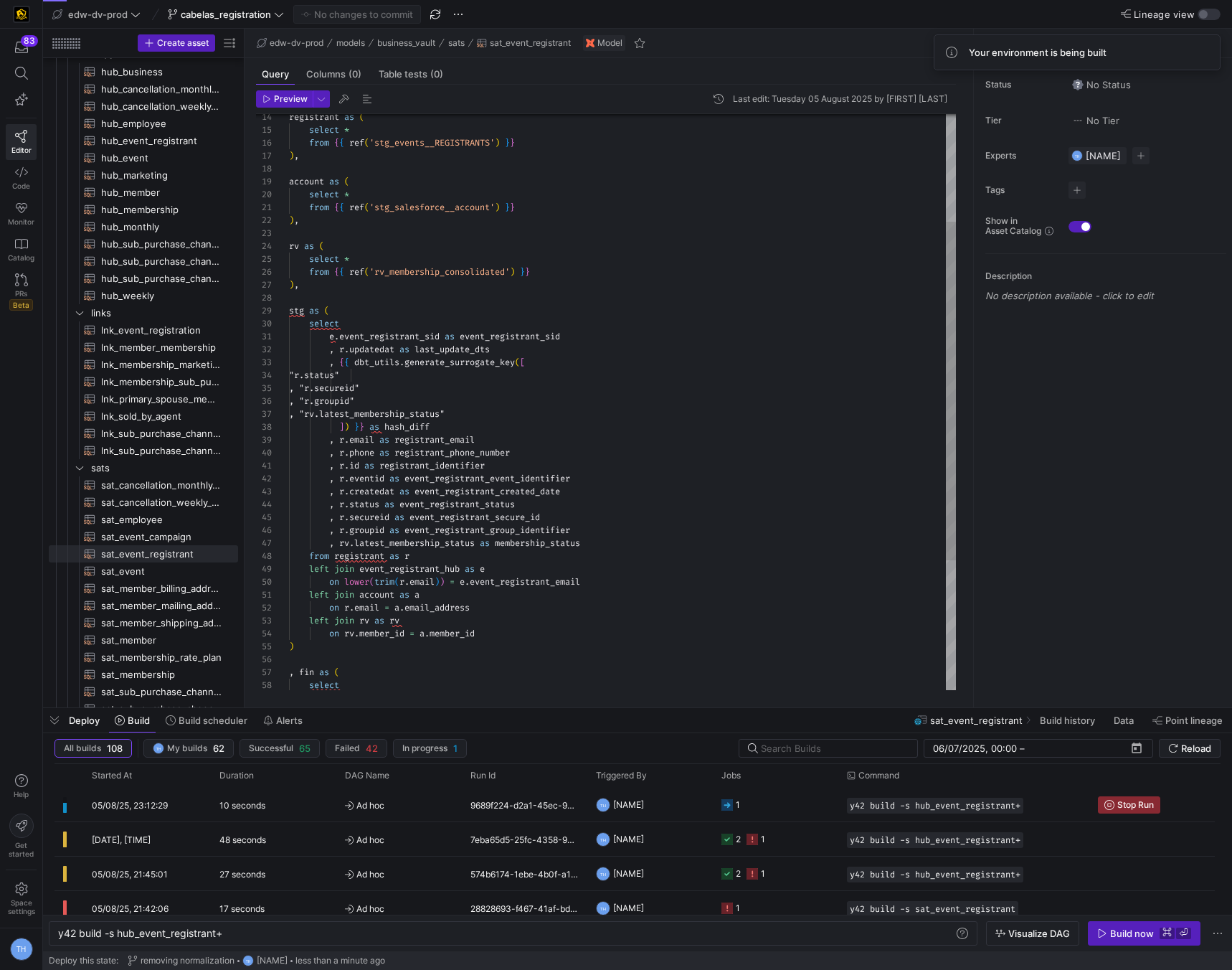 click on "registrant  as  (     select  *     from  { {   ref ( 'stg_events__REGISTRANTS' )   } } ) , account   as   (     select  *     from  { {   ref ( 'stg_salesforce__account' )   } } ) , rv   as   (     select  *     from  { {   ref ( 'rv_membership_consolidated' )   } } ) , stg   as   (     select
e . event_registrant_sid   as  event_registrant_sid
,  r . updatedat   as  last_update_dts
,  { {   dbt_utils . generate_surrogate_key ( [
"r.status"
, "r.secureid"
, "r.groupid"
, "rv.latest_membership_status"
] )   } }  as  hash_diff
,  r . email  as  [EMAIL]
,  r . phone  as  registrant_phone_number
,  r . id  as  [REGISTRANT_ID]
,  r . eventid  as
,  r ." at bounding box center (622, 421) 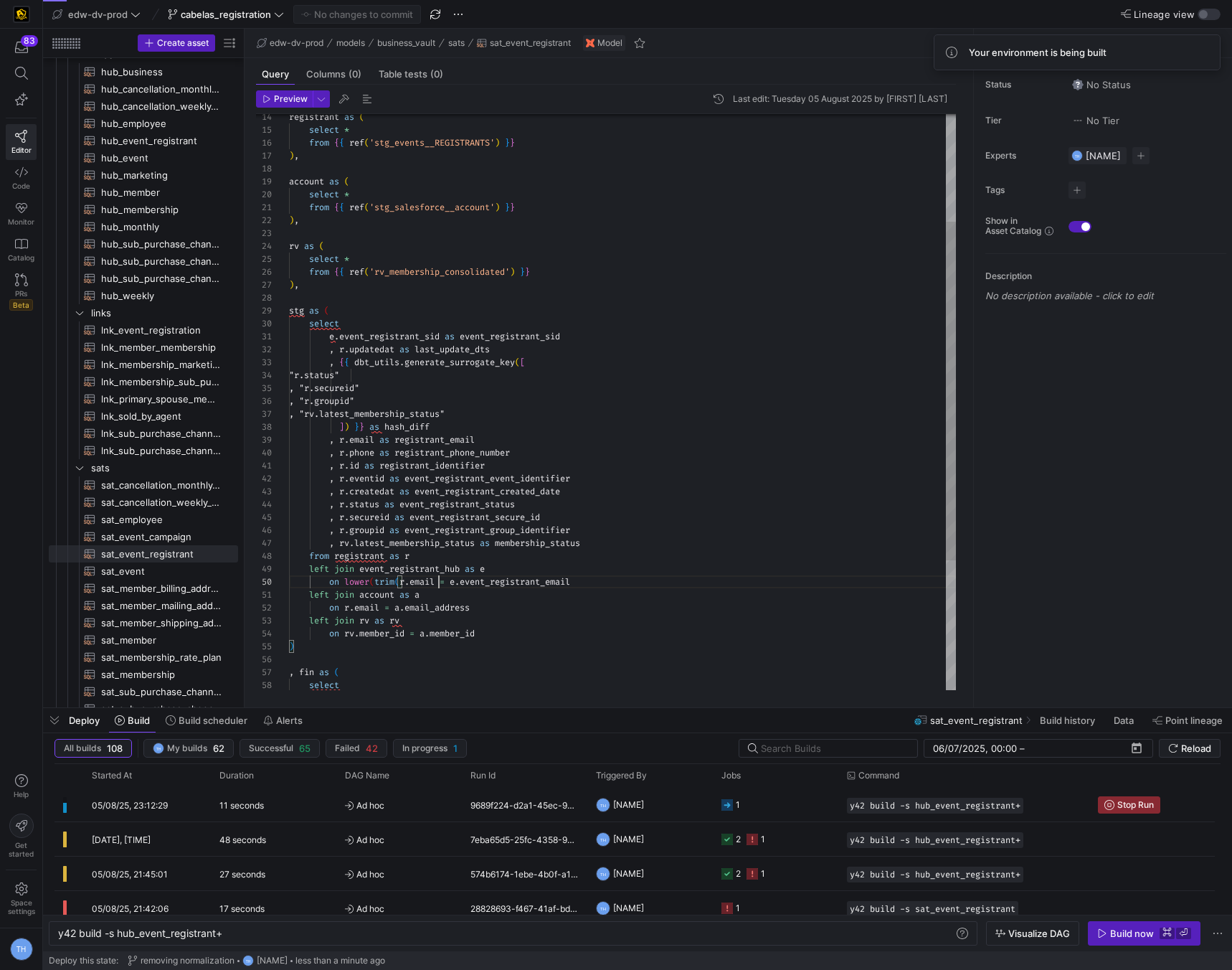 scroll, scrollTop: 116, scrollLeft: 150, axis: both 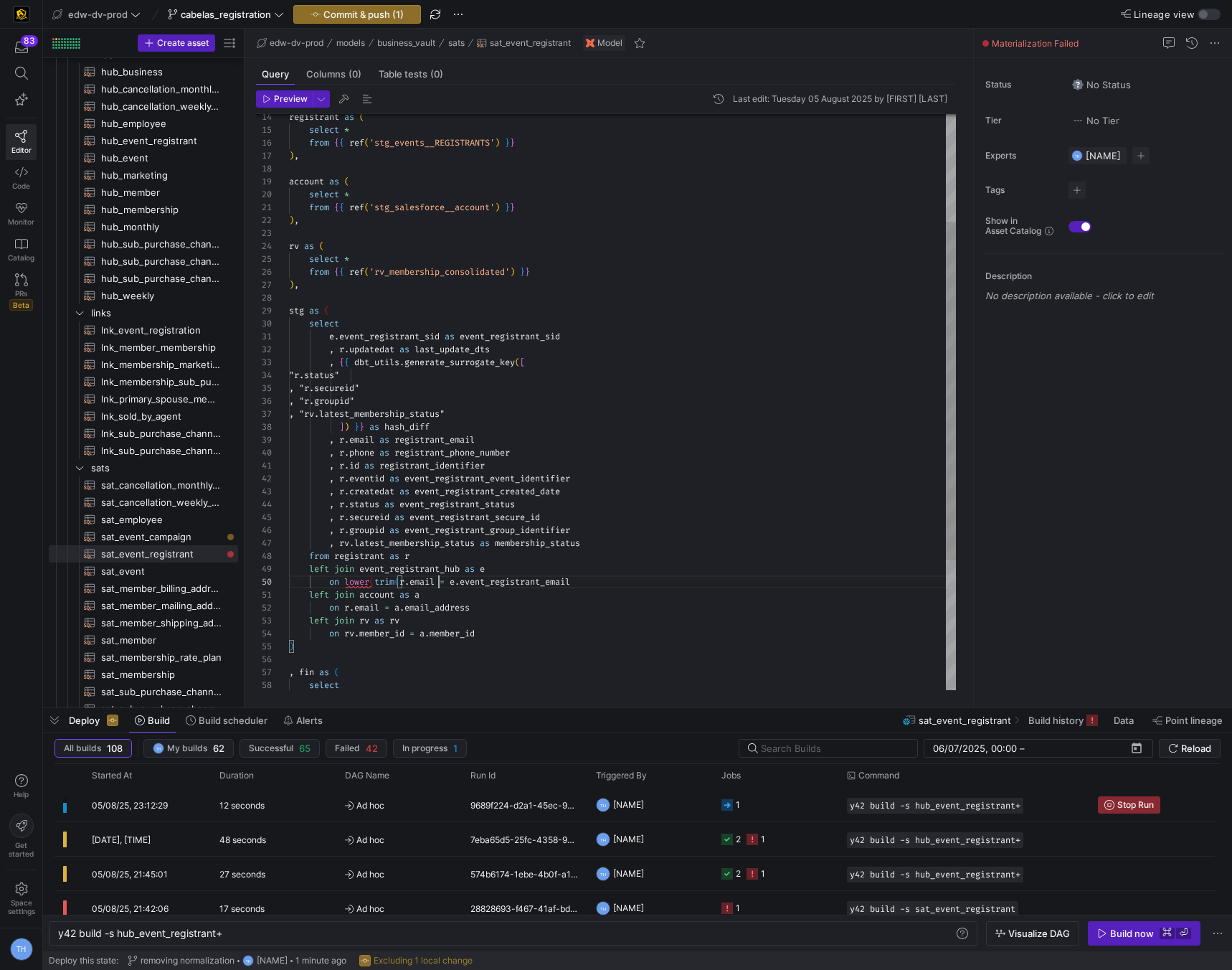 click on "registrant  as  (     select  *     from  { {   ref ( 'stg_events__REGISTRANTS' )   } } ) , account   as   (     select  *     from  { {   ref ( 'stg_salesforce__account' )   } } ) , rv   as   (     select  *     from  { {   ref ( 'rv_membership_consolidated' )   } } ) , stg   as   (     select
e . event_registrant_sid   as  event_registrant_sid
,  r . updatedat   as  last_update_dts
,  { {   dbt_utils . generate_surrogate_key ( [
"r.status"
, "r.secureid"
, "r.groupid"
, "rv.latest_membership_status"
] )   } }  as  hash_diff
,  r . email  as  [EMAIL]
,  r . phone  as  registrant_phone_number
,  r . id  as  [REGISTRANT_ID]
,  r . eventid  as
,  r ." at bounding box center (622, 421) 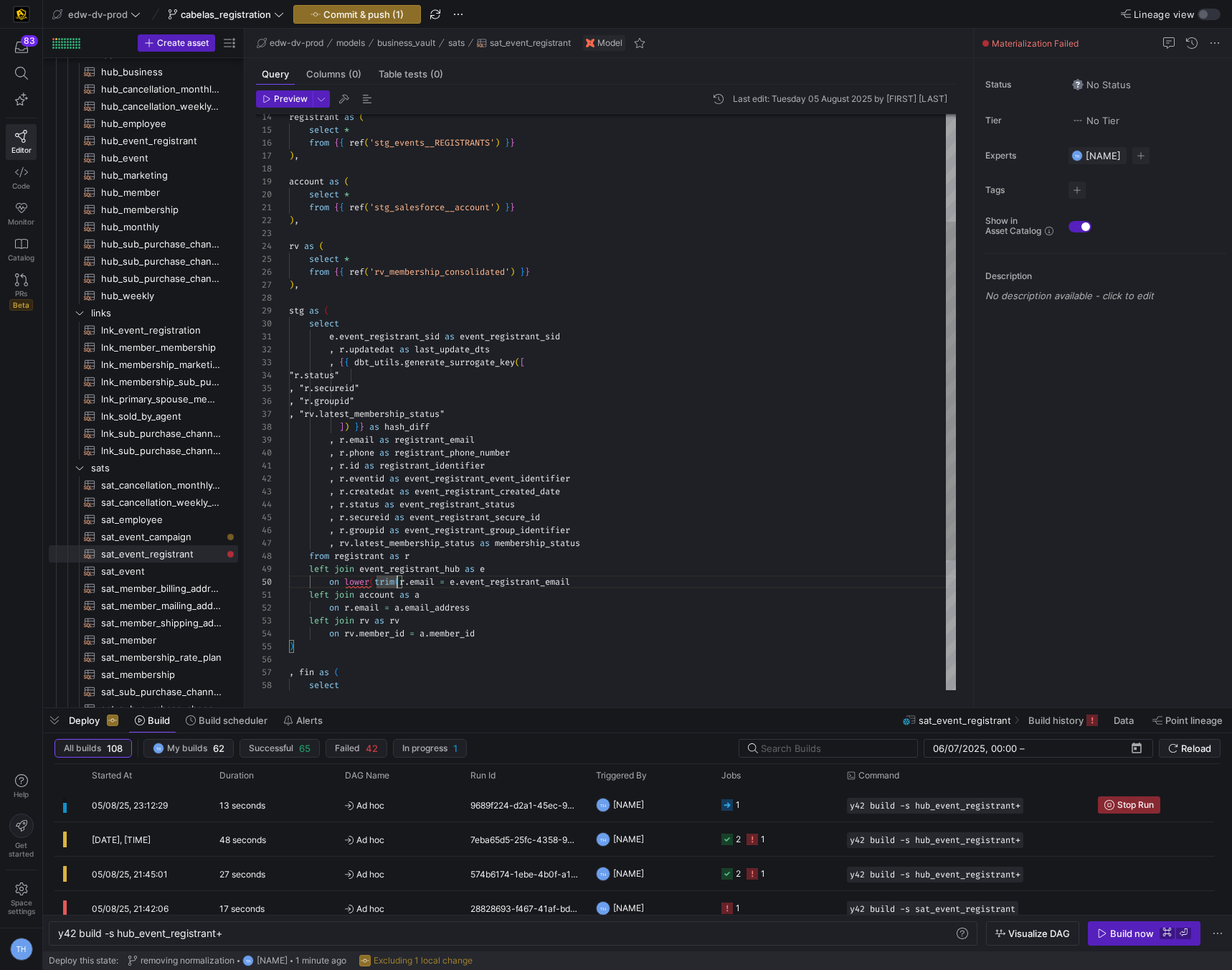 click on "registrant  as  (     select  *     from  { {   ref ( 'stg_events__REGISTRANTS' )   } } ) , account   as   (     select  *     from  { {   ref ( 'stg_salesforce__account' )   } } ) , rv   as   (     select  *     from  { {   ref ( 'rv_membership_consolidated' )   } } ) , stg   as   (     select
e . event_registrant_sid   as  event_registrant_sid
,  r . updatedat   as  last_update_dts
,  { {   dbt_utils . generate_surrogate_key ( [
"r.status"
, "r.secureid"
, "r.groupid"
, "rv.latest_membership_status"
] )   } }  as  hash_diff
,  r . email  as  [EMAIL]
,  r . phone  as  registrant_phone_number
,  r . id  as  [REGISTRANT_ID]
,  r . eventid  as
,  r ." at bounding box center (622, 421) 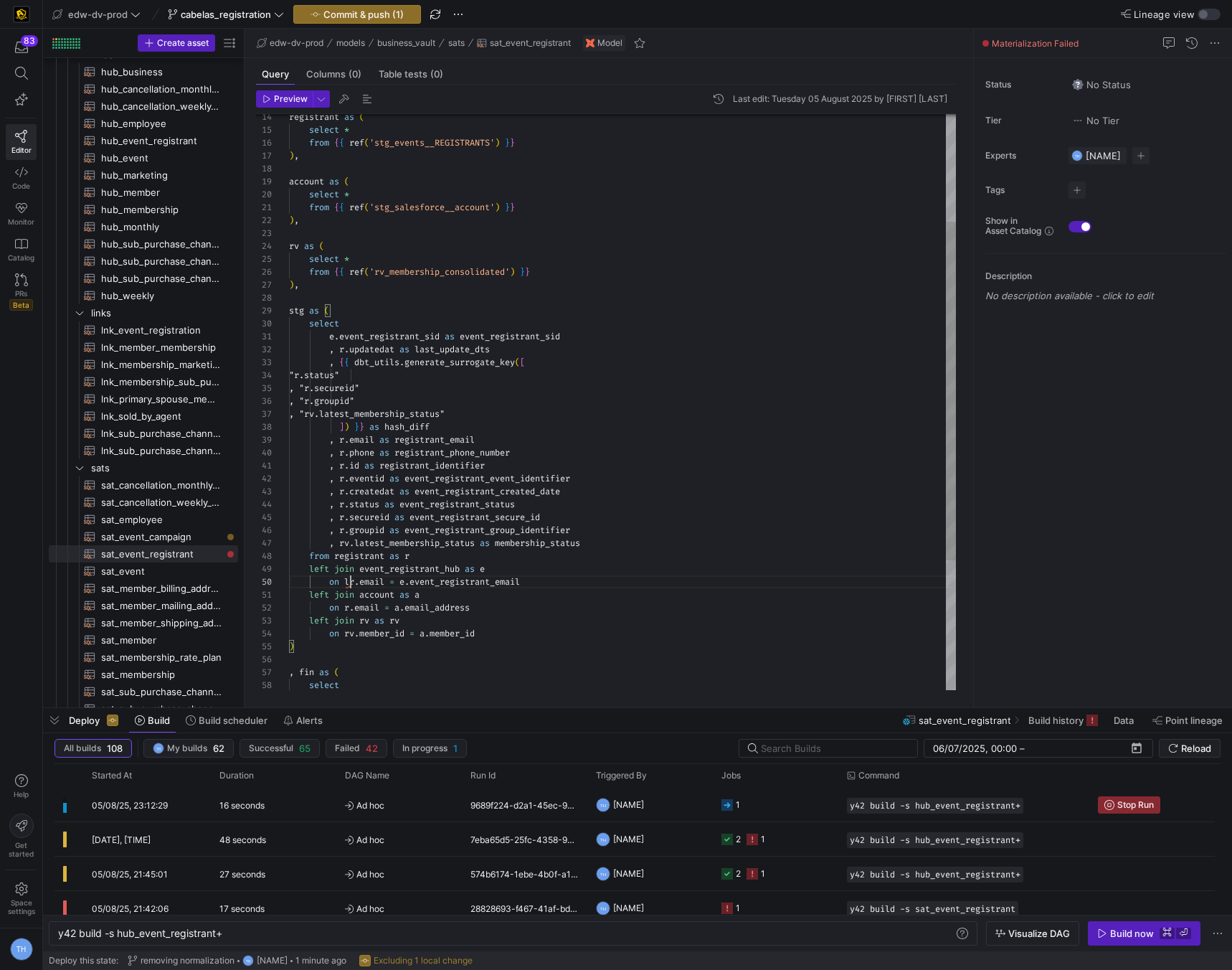scroll, scrollTop: 116, scrollLeft: 57, axis: both 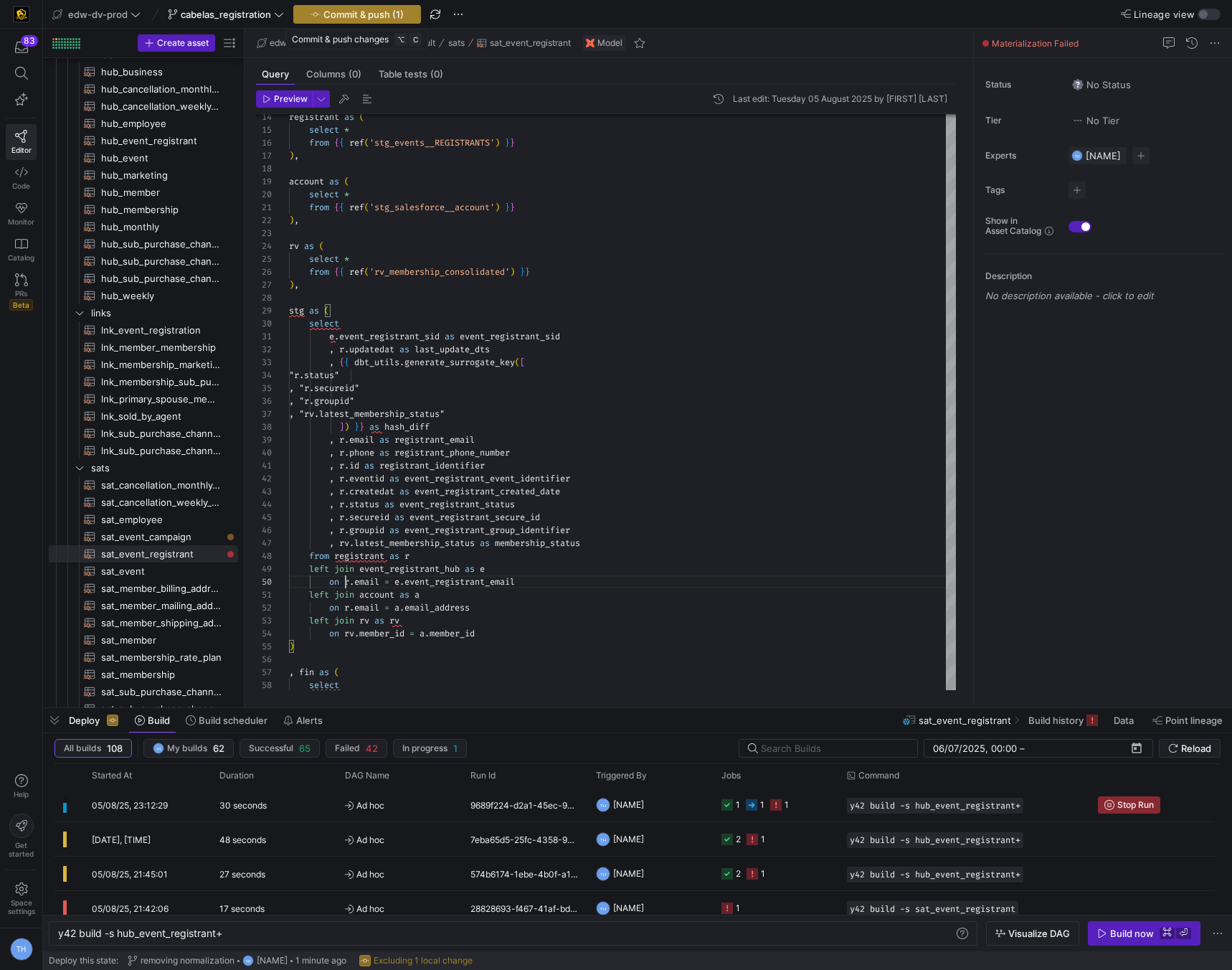type on ", r.id as registrant_identifier
, r.eventid as event_registrant_event_identifier
, r.createdat as event_registrant_created_date
, r.status as event_registrant_status
, r.secureid as event_registrant_secure_id
, r.groupid as event_registrant_group_identifier
, rv.latest_membership_status as membership_status
from registrant as r
left join event_registrant_hub as e
on r.email = e.event_registrant_email" 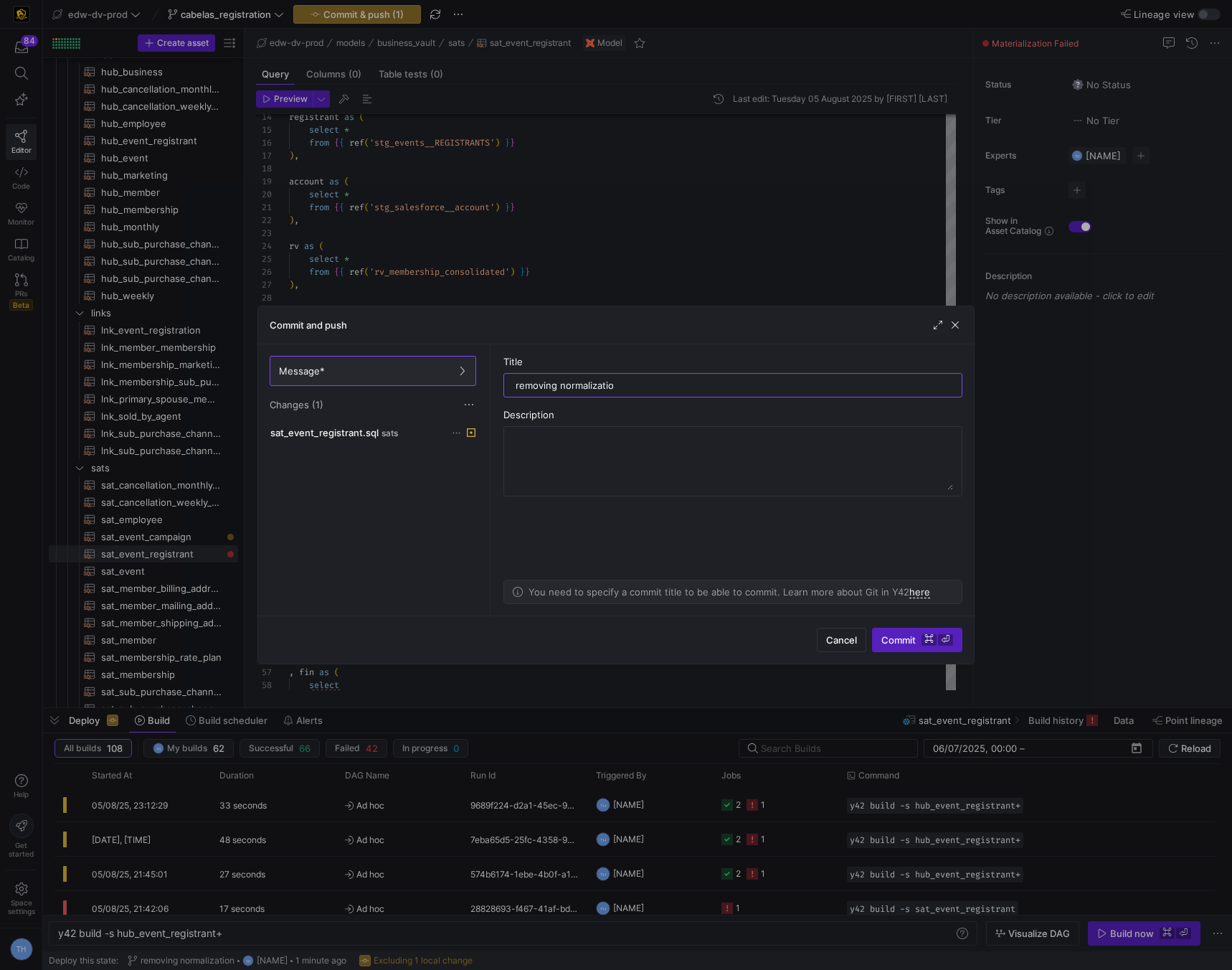 type on "removing normalization" 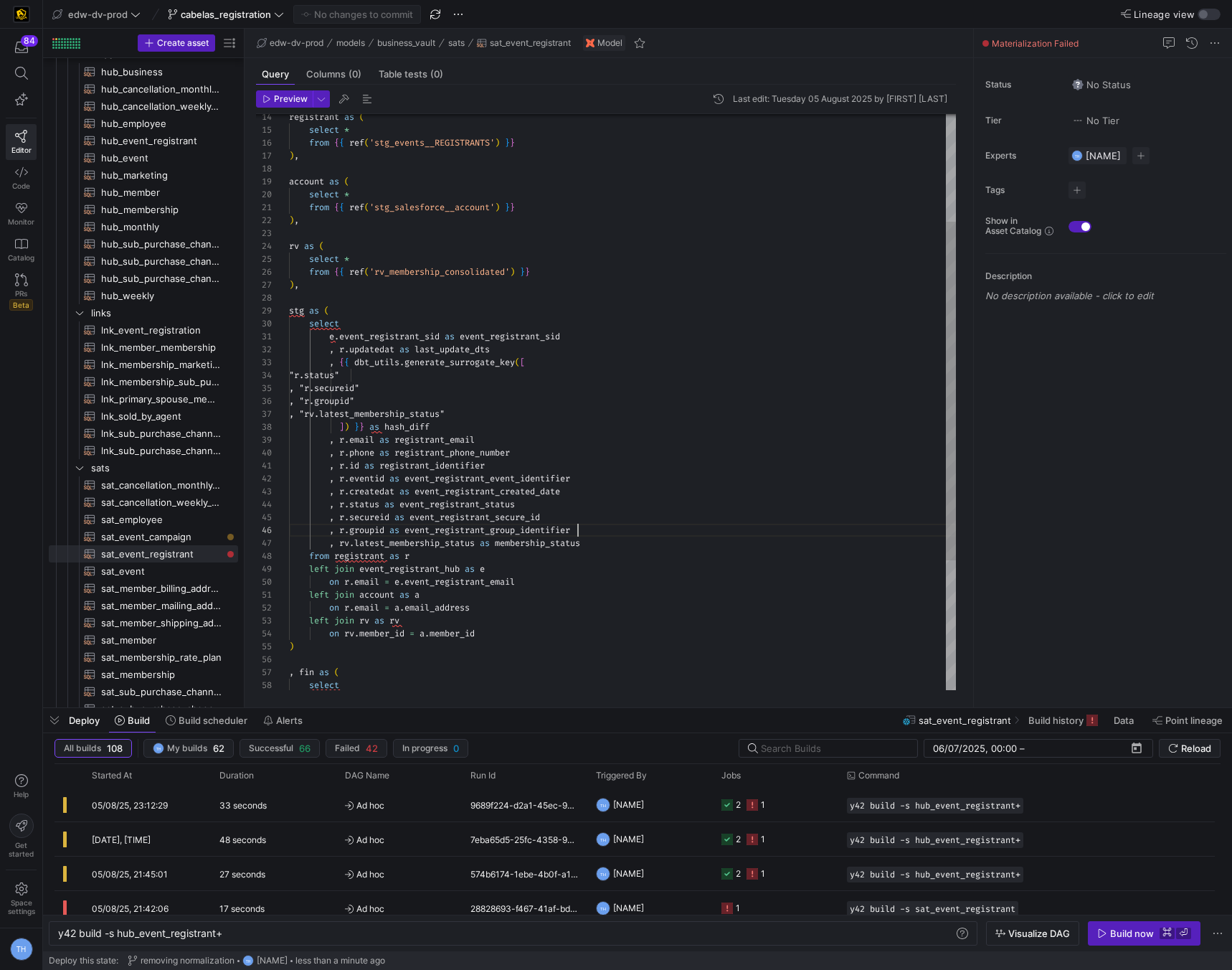click on "registrant  as  (     select  *     from  { {   ref ( 'stg_events__REGISTRANTS' )   } } ) , account   as   (     select  *     from  { {   ref ( 'stg_salesforce__account' )   } } ) , rv   as   (     select  *     from  { {   ref ( 'rv_membership_consolidated' )   } } ) , stg   as   (     select
e . event_registrant_sid   as  event_registrant_sid
,  r . updatedat   as  last_update_dts
,  { {   dbt_utils . generate_surrogate_key ( [
"r.status"
, "r.secureid"
, "r.groupid"
, "rv.latest_membership_status"
] )   } }  as  hash_diff
,  r . email  as  [EMAIL]
,  r . phone  as  registrant_phone_number
,  r . id  as  [REGISTRANT_ID]
,  r . eventid  as
,  r ." at bounding box center [622, 421] 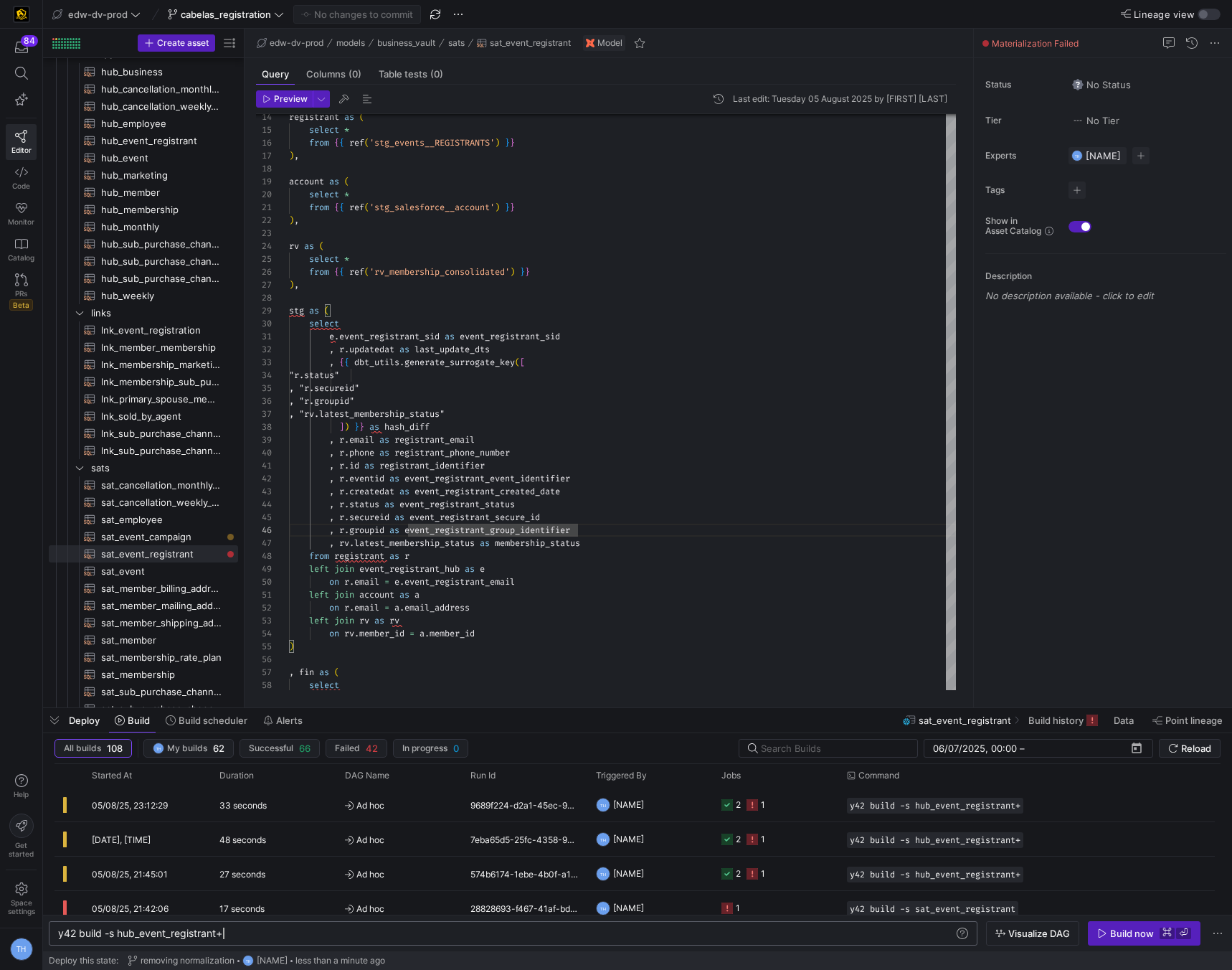click on "y42 build -s hub_event_registrant+" 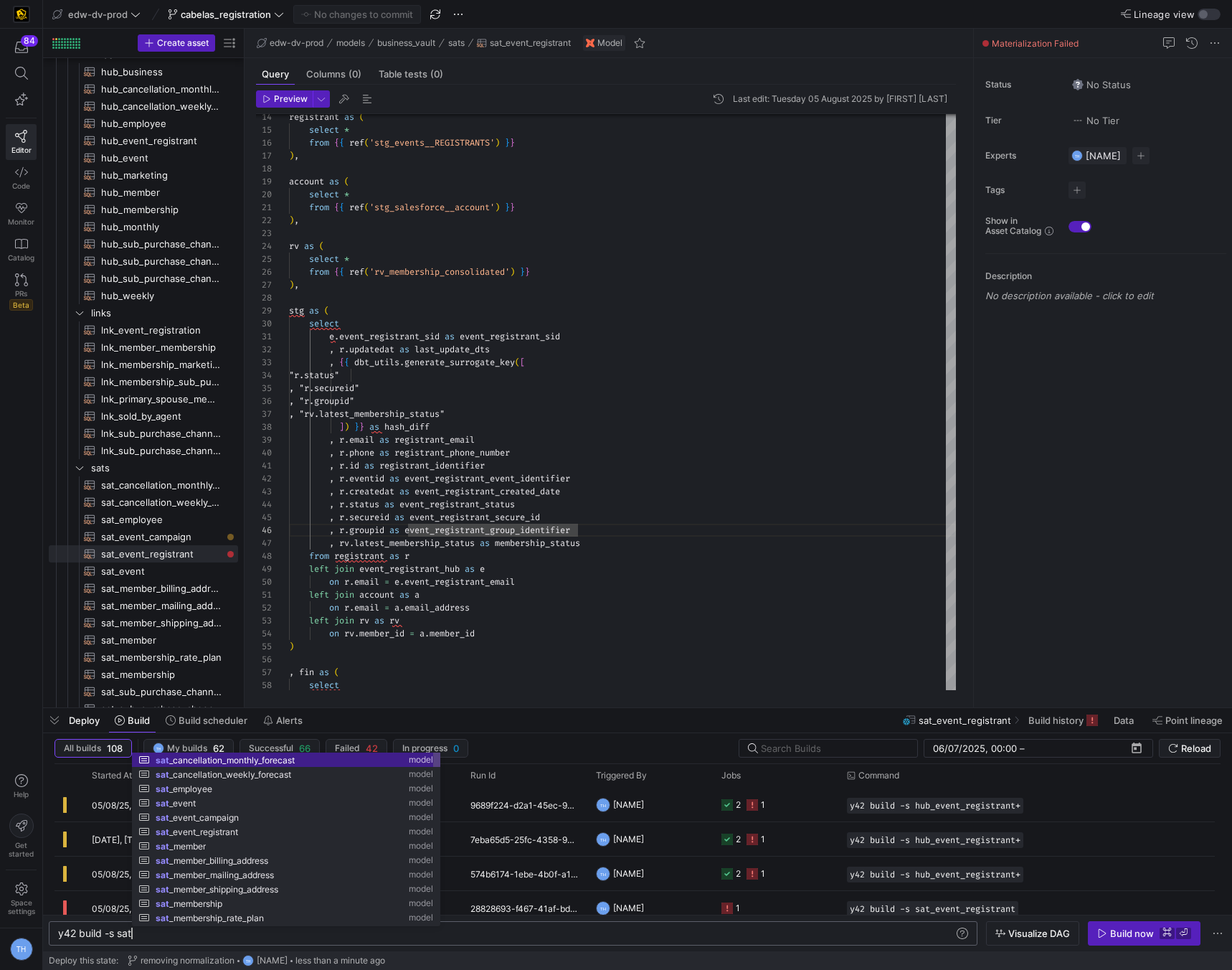 scroll, scrollTop: 0, scrollLeft: 73, axis: horizontal 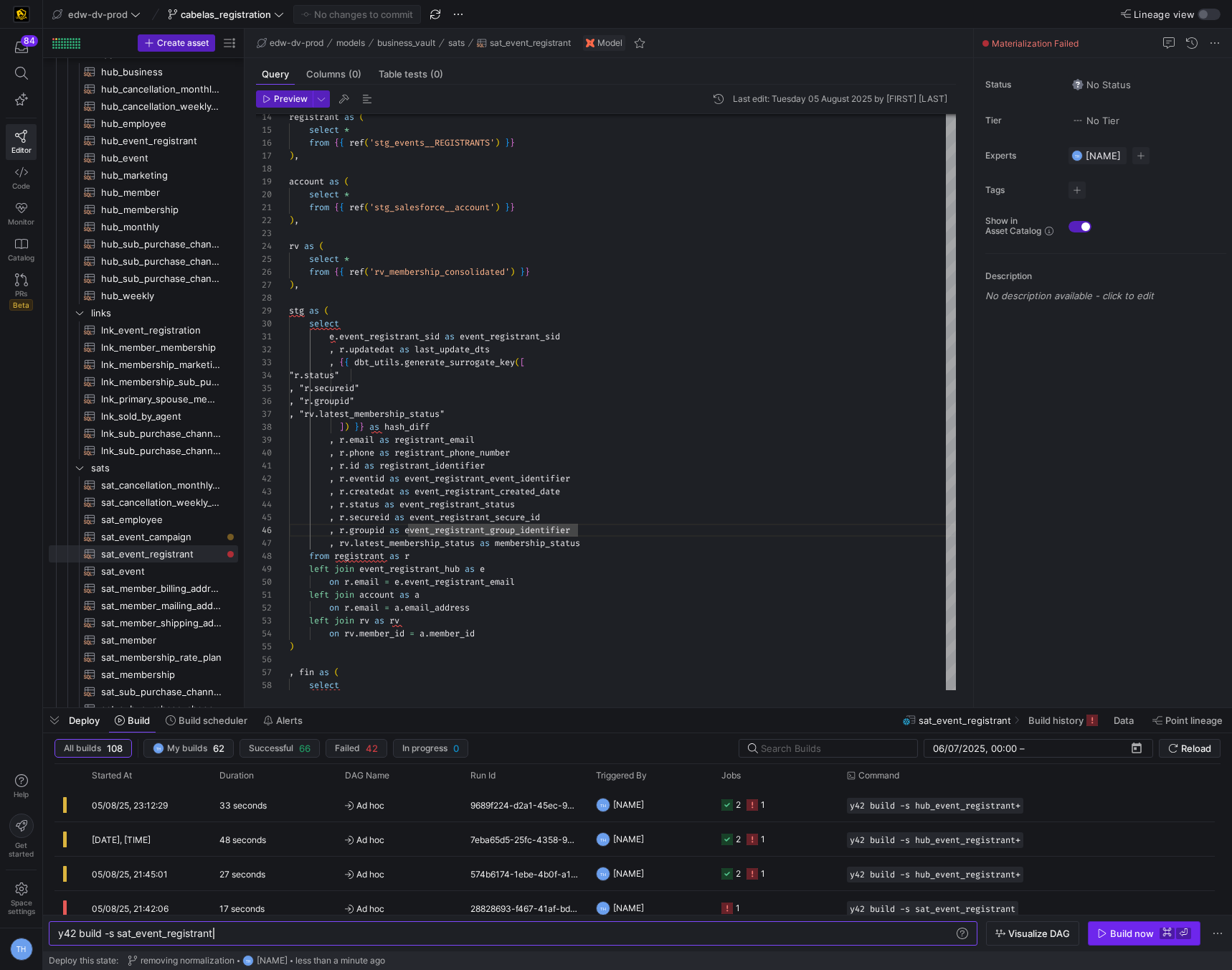 type on "y42 build -s sat_event_registrant" 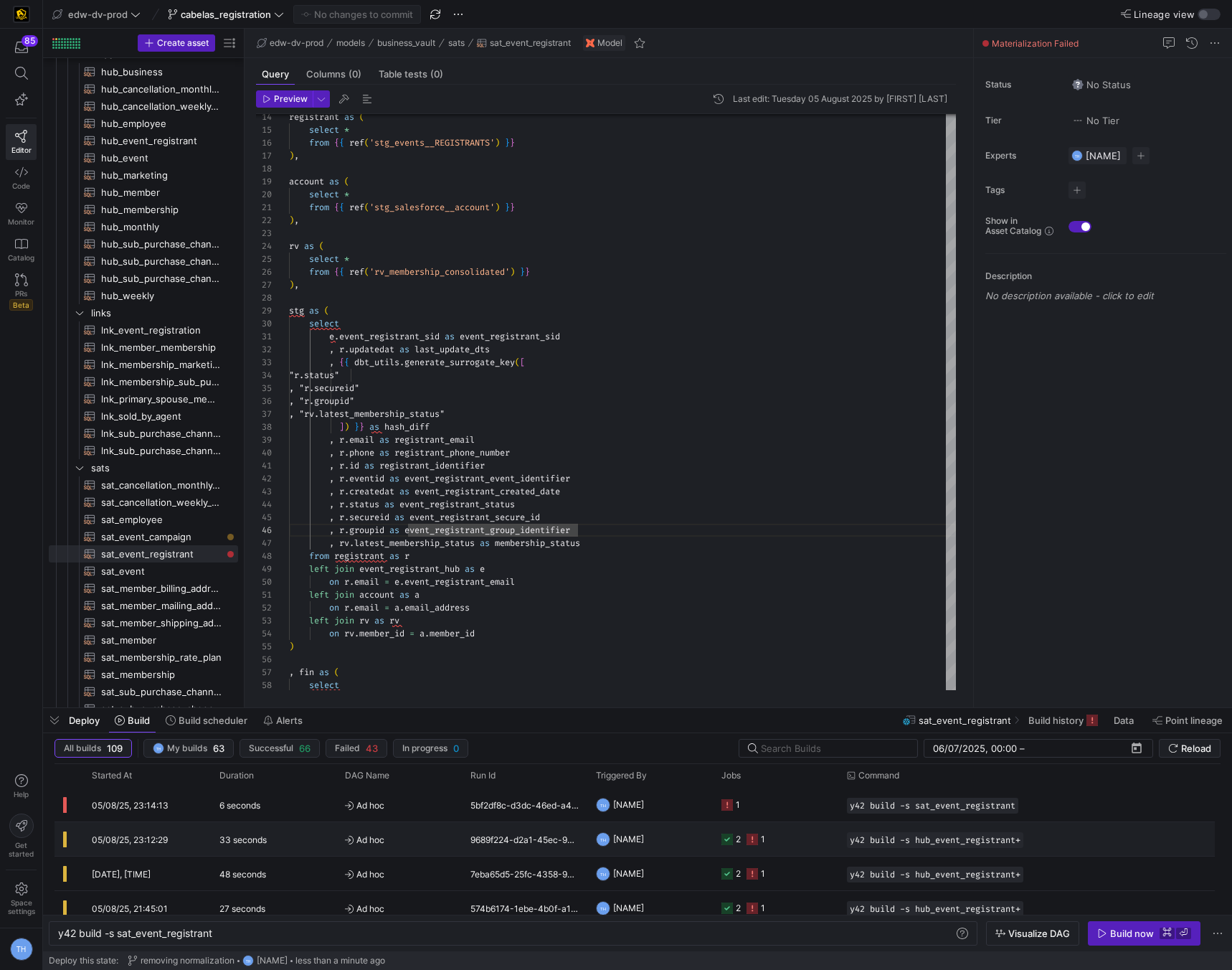 click on "[NAME]" 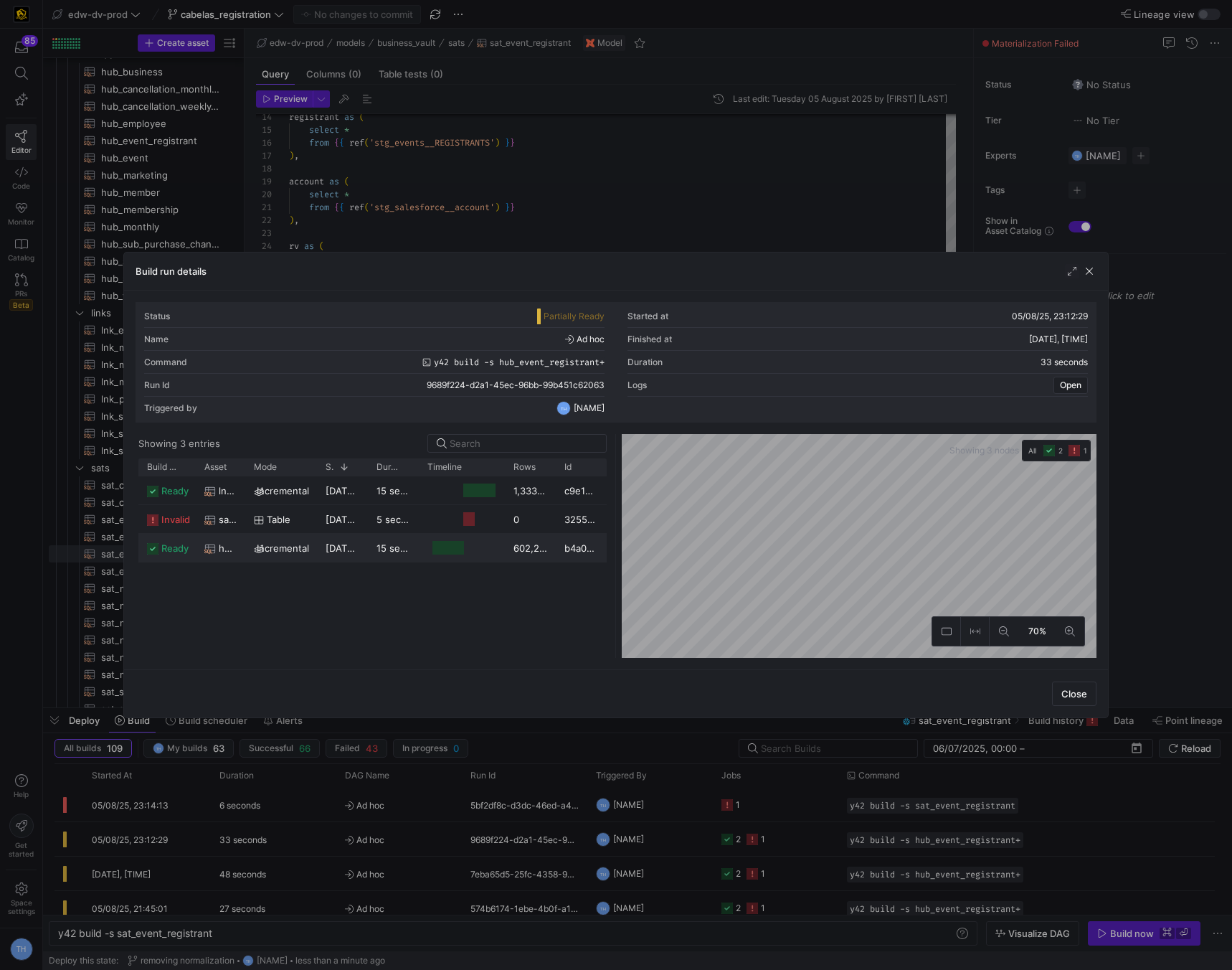 click 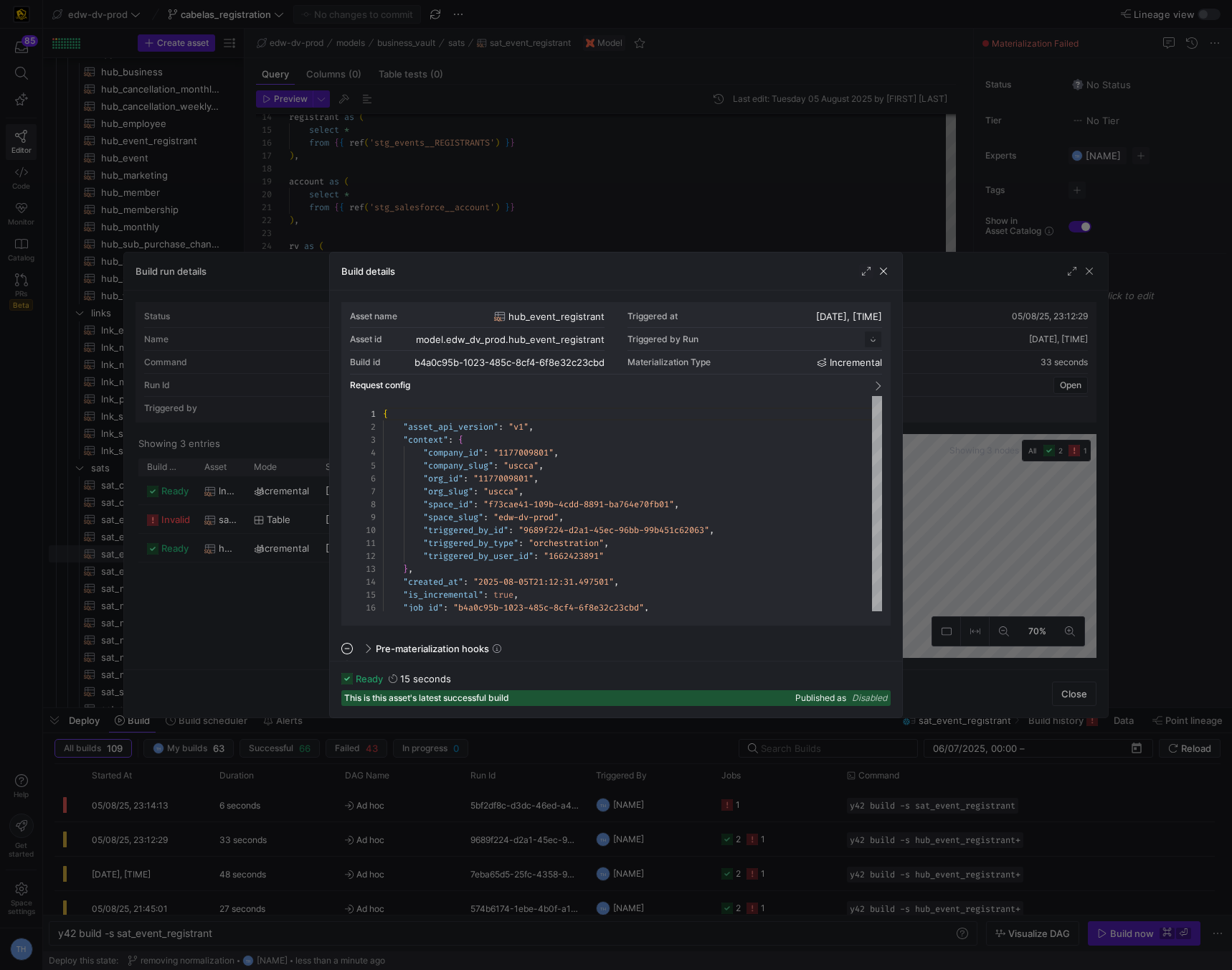 scroll, scrollTop: 129, scrollLeft: 0, axis: vertical 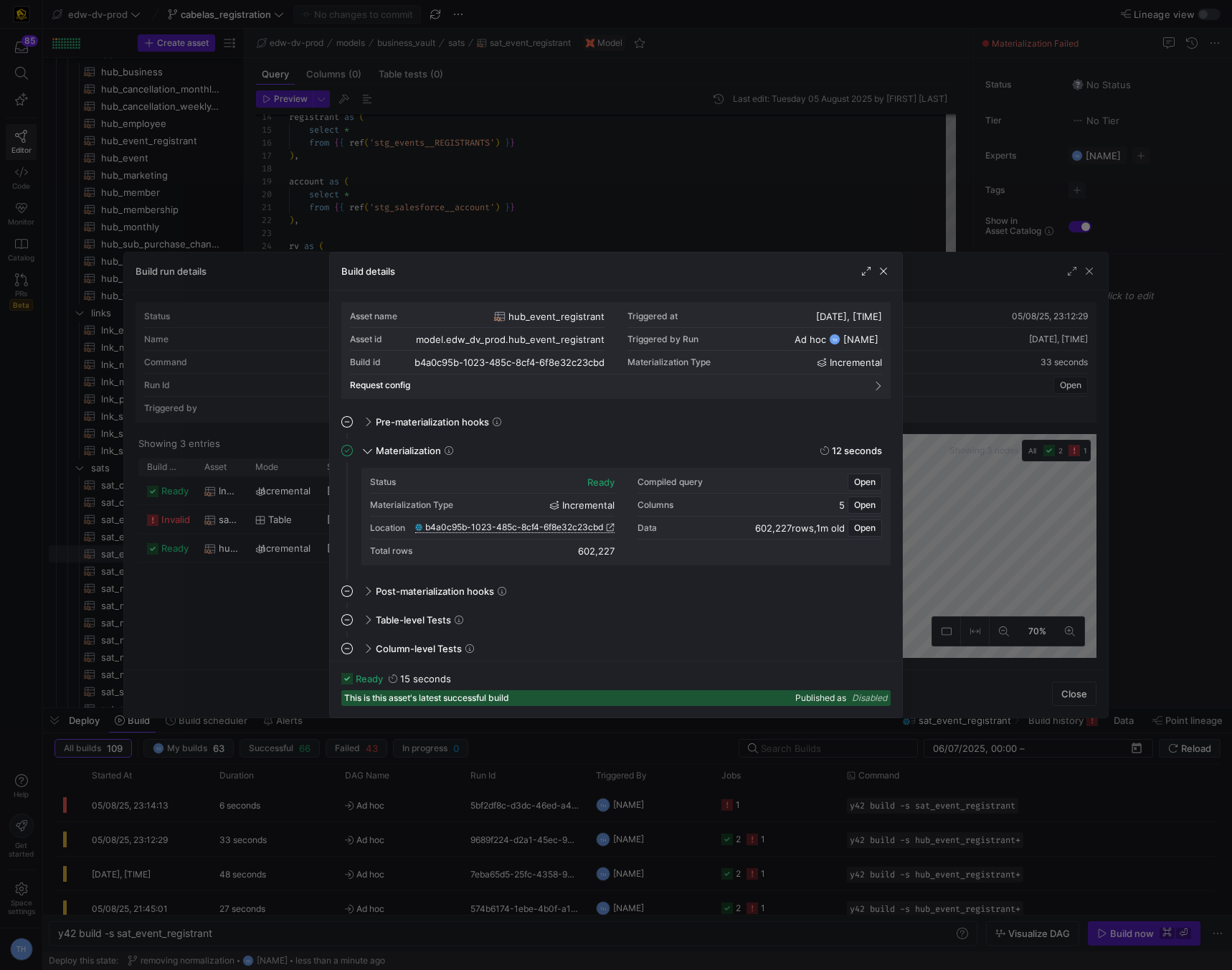 click on "b4a0c95b-1023-485c-8cf4-6f8e32c23cbd" at bounding box center [514, 527] 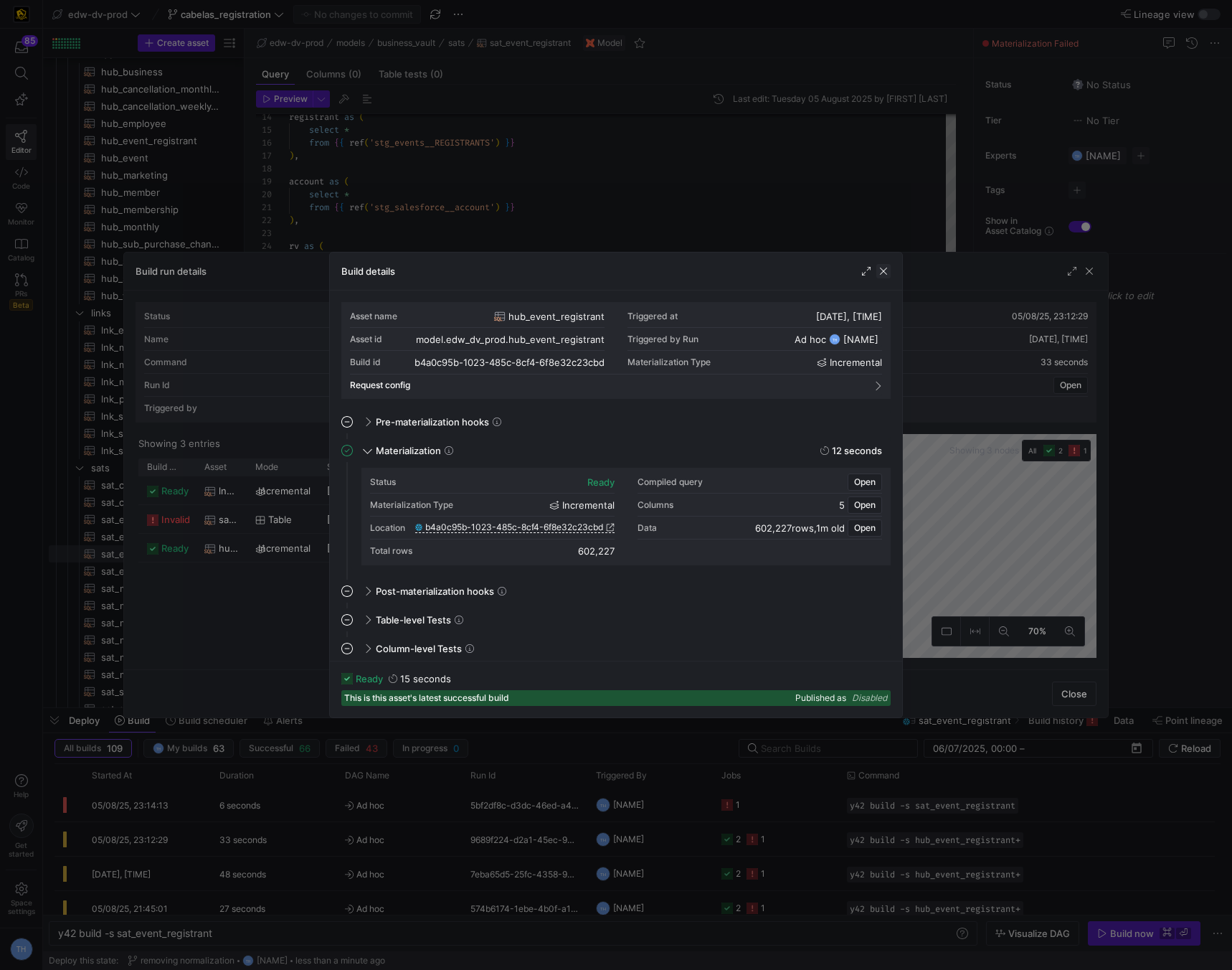 click 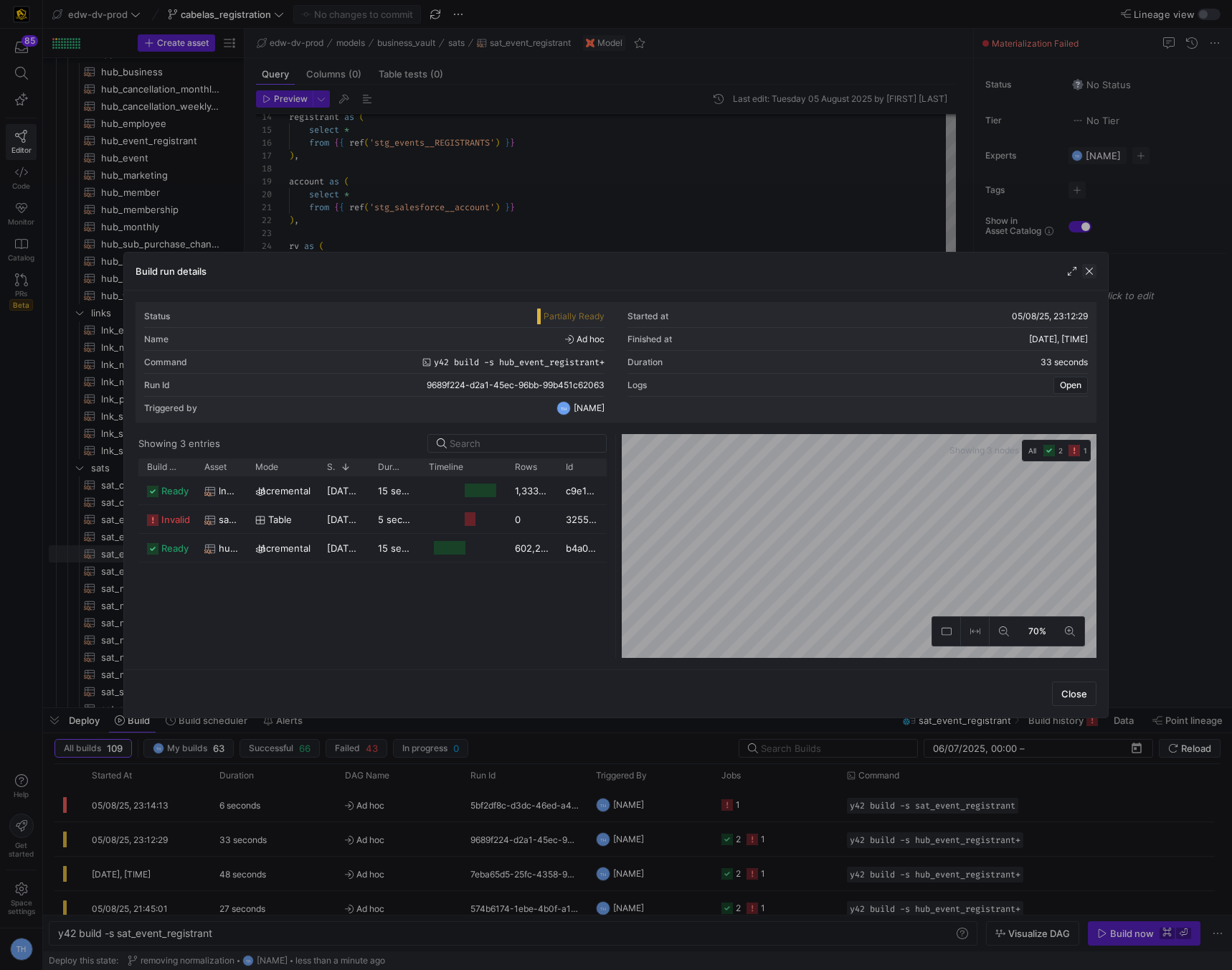 click 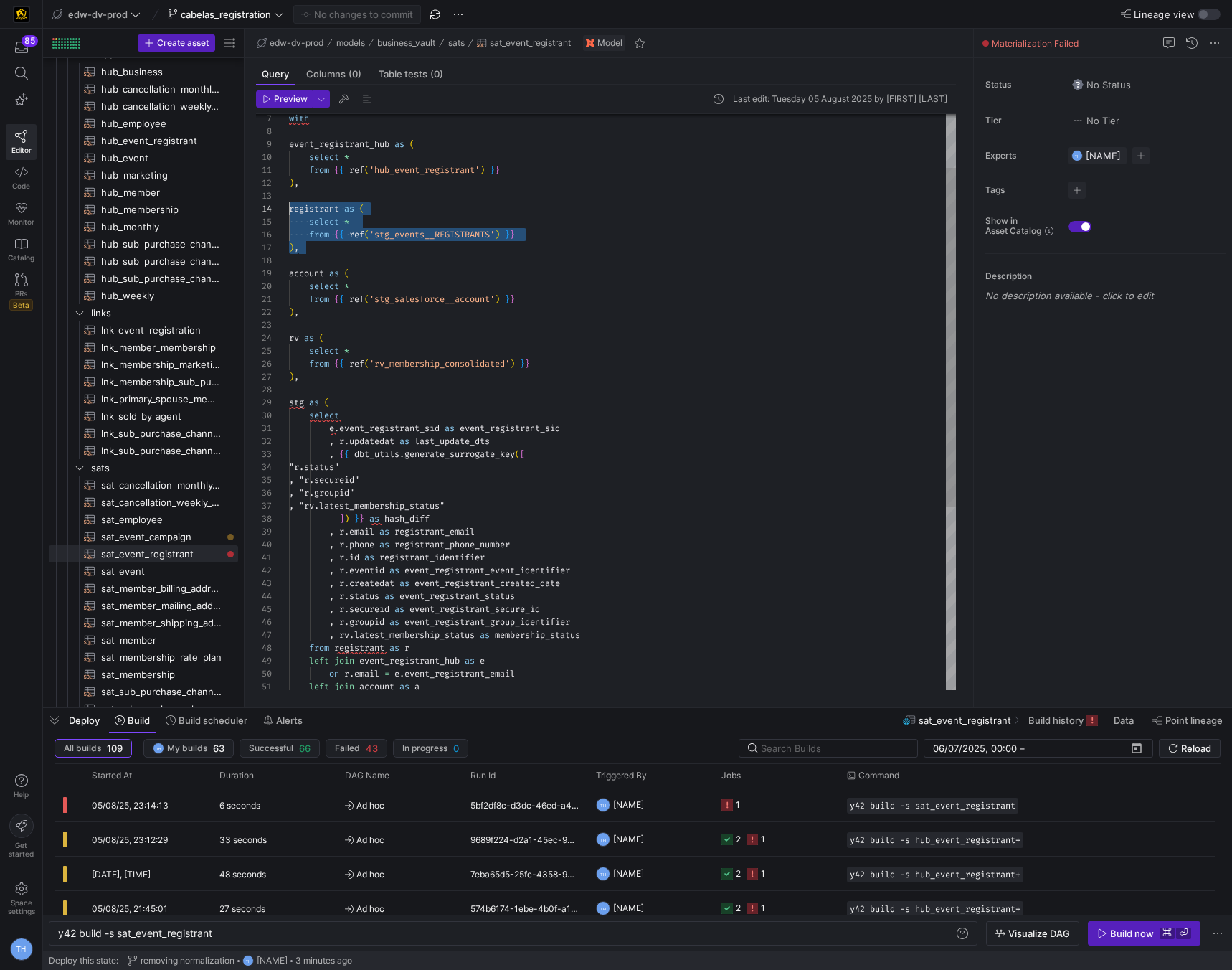 scroll, scrollTop: 39, scrollLeft: 0, axis: vertical 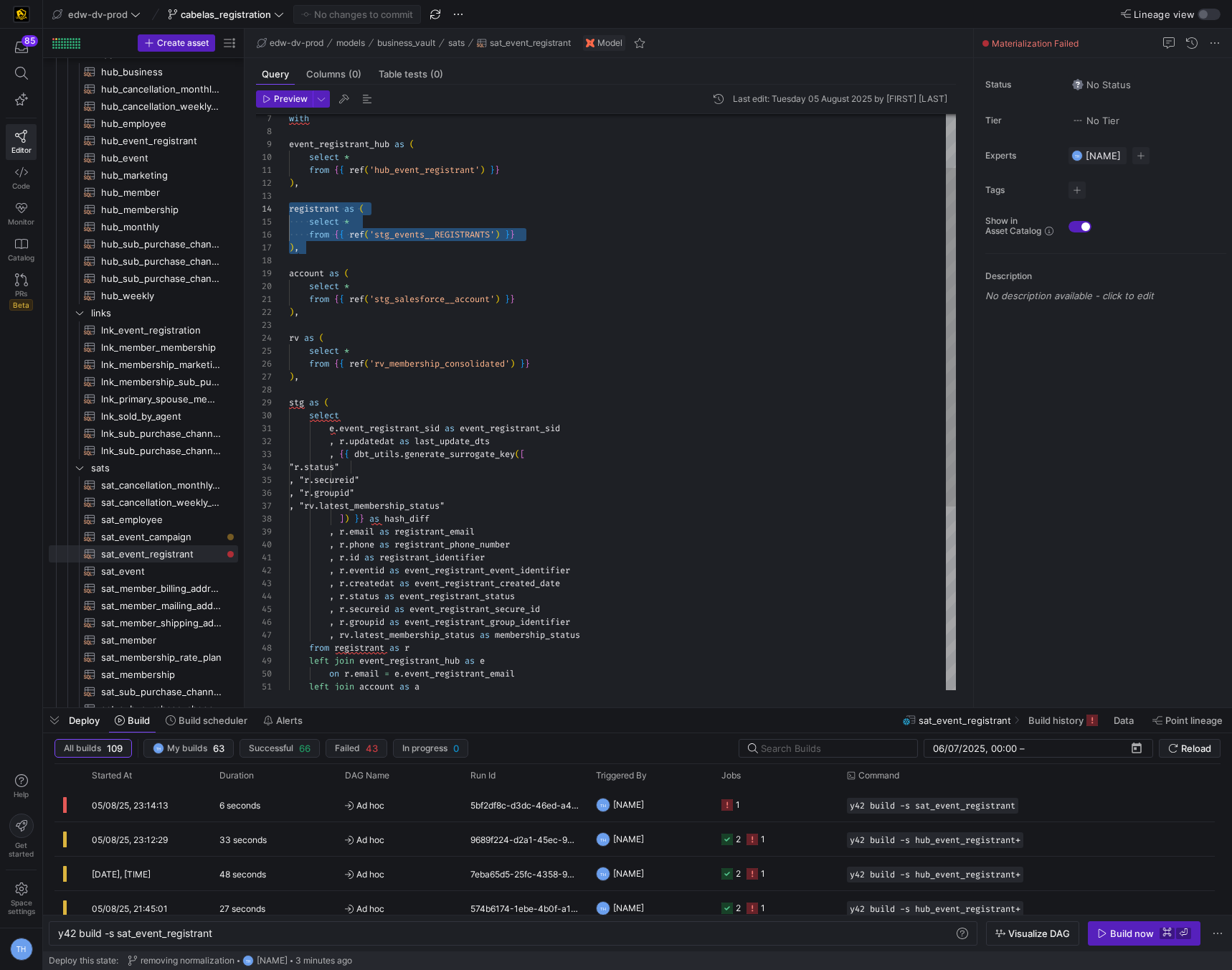 drag, startPoint x: 420, startPoint y: 253, endPoint x: 258, endPoint y: 208, distance: 168.13388 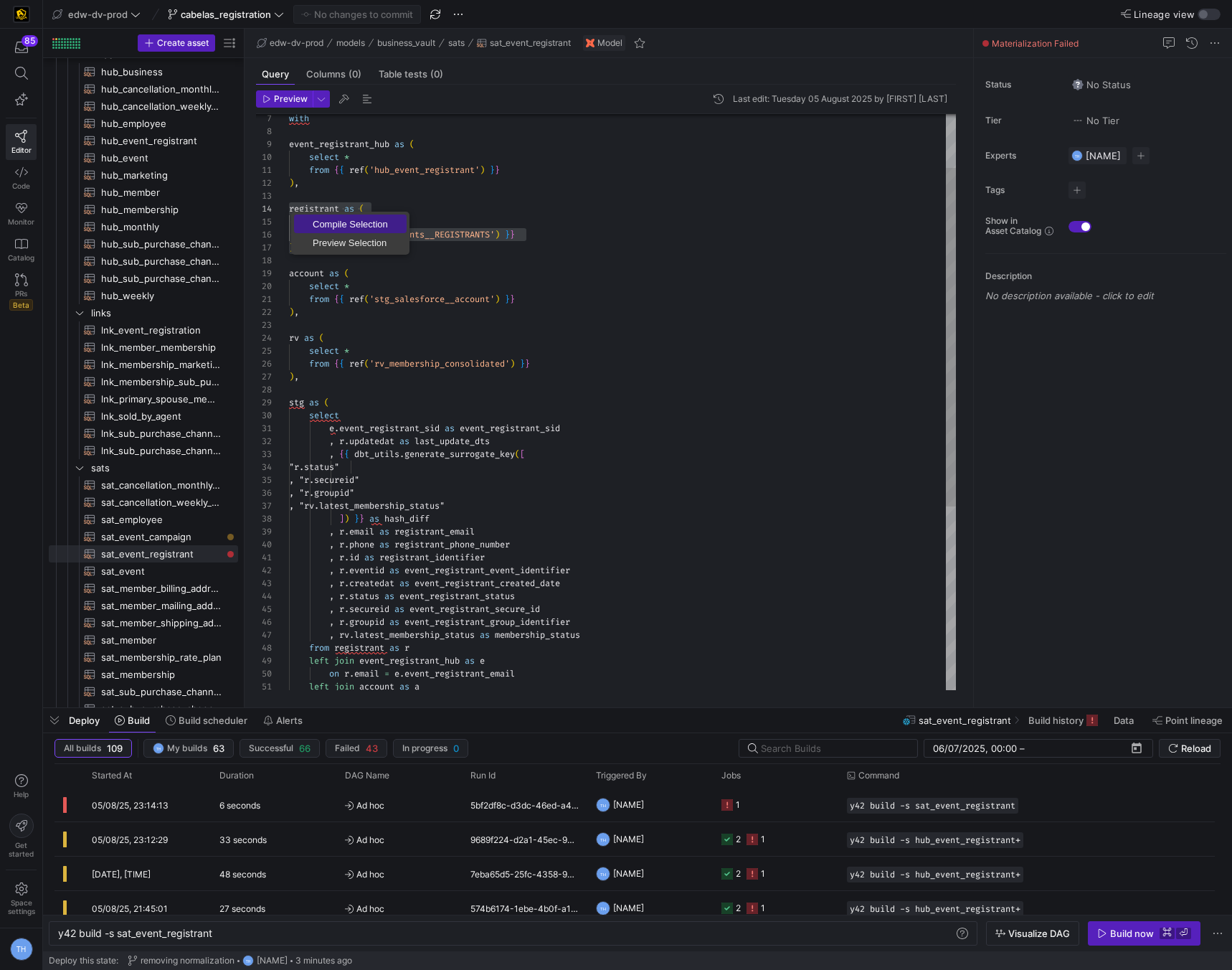 click on "Compile Selection" at bounding box center [350, 224] 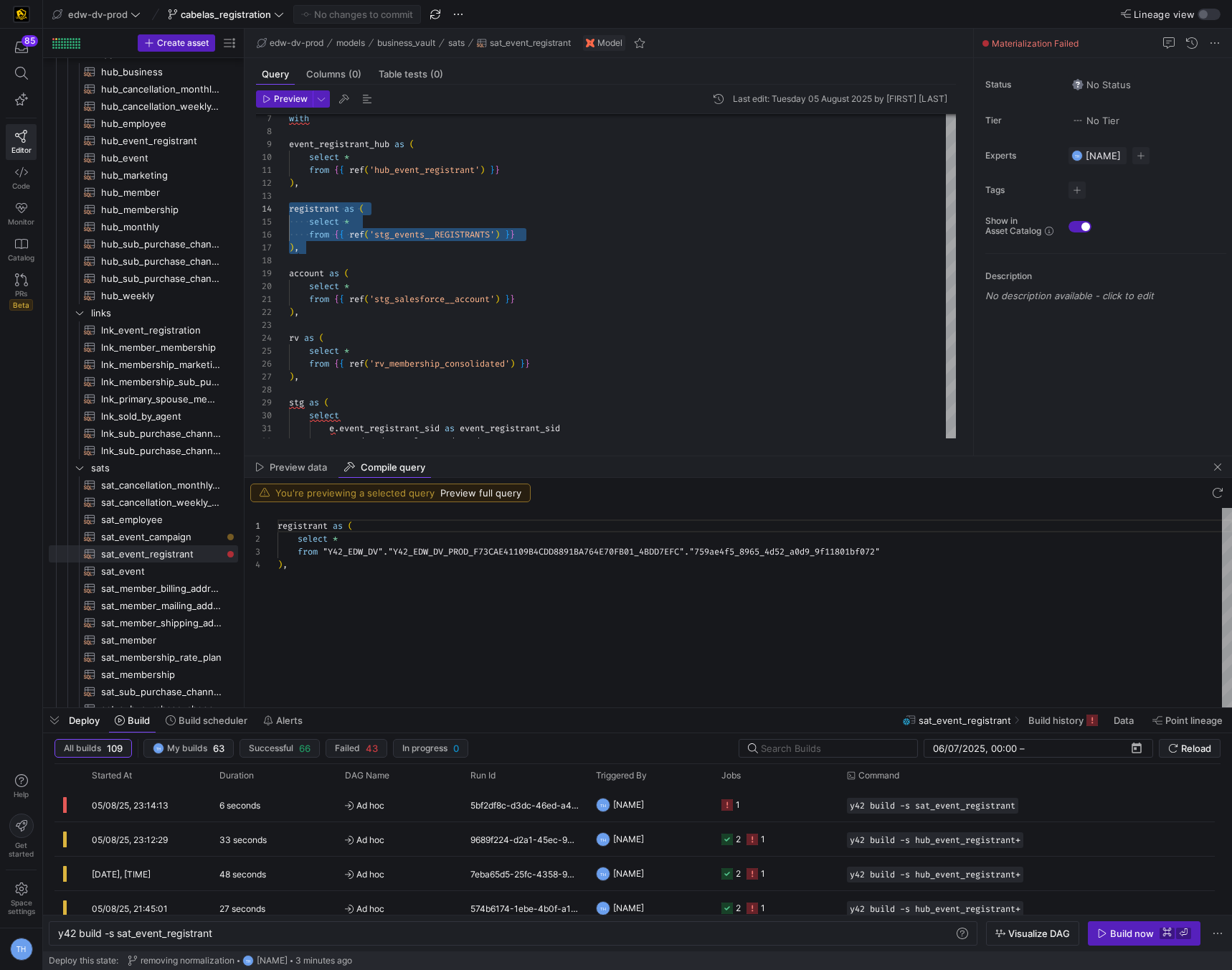 scroll, scrollTop: 39, scrollLeft: 0, axis: vertical 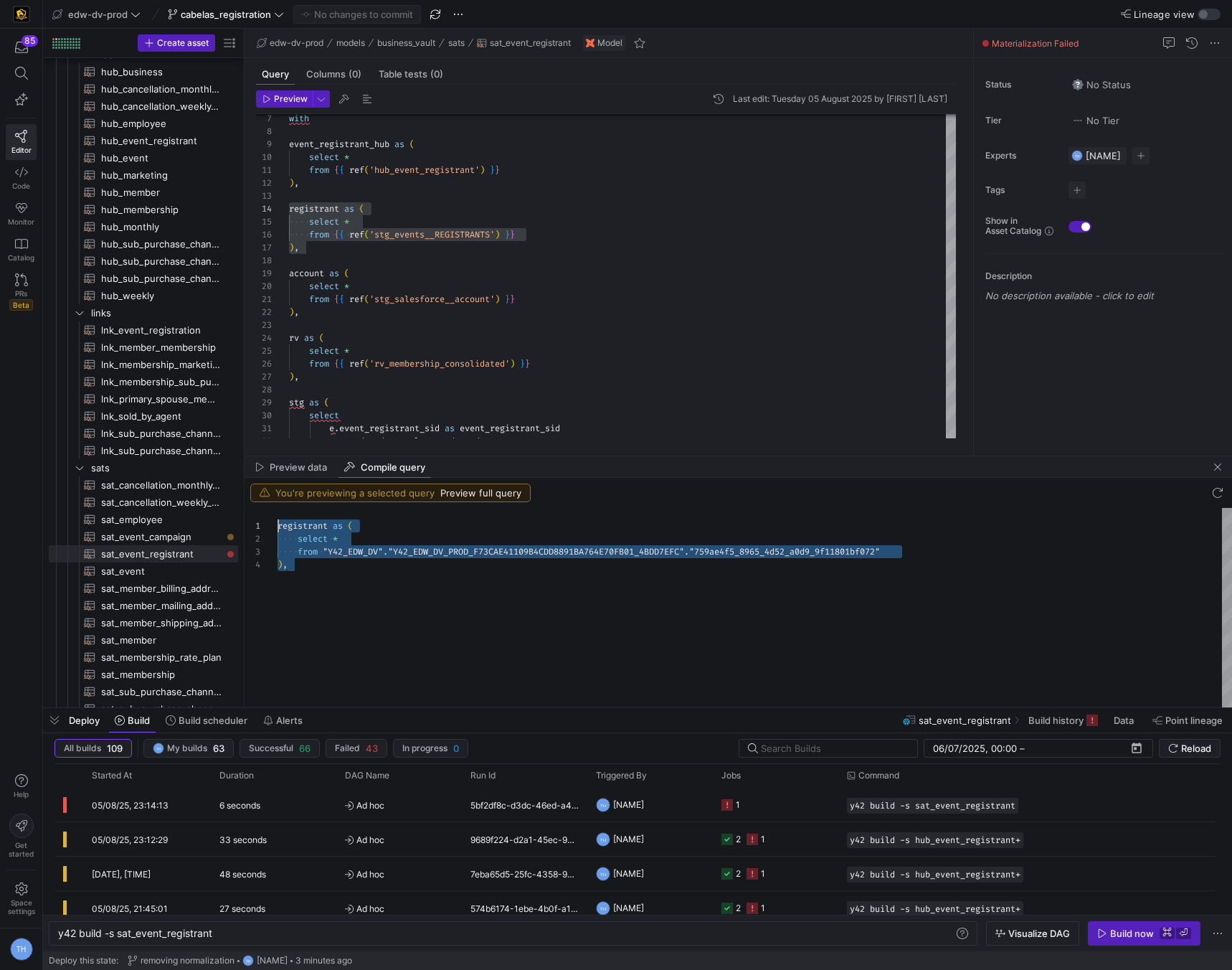 drag, startPoint x: 455, startPoint y: 585, endPoint x: 222, endPoint y: 522, distance: 241.36694 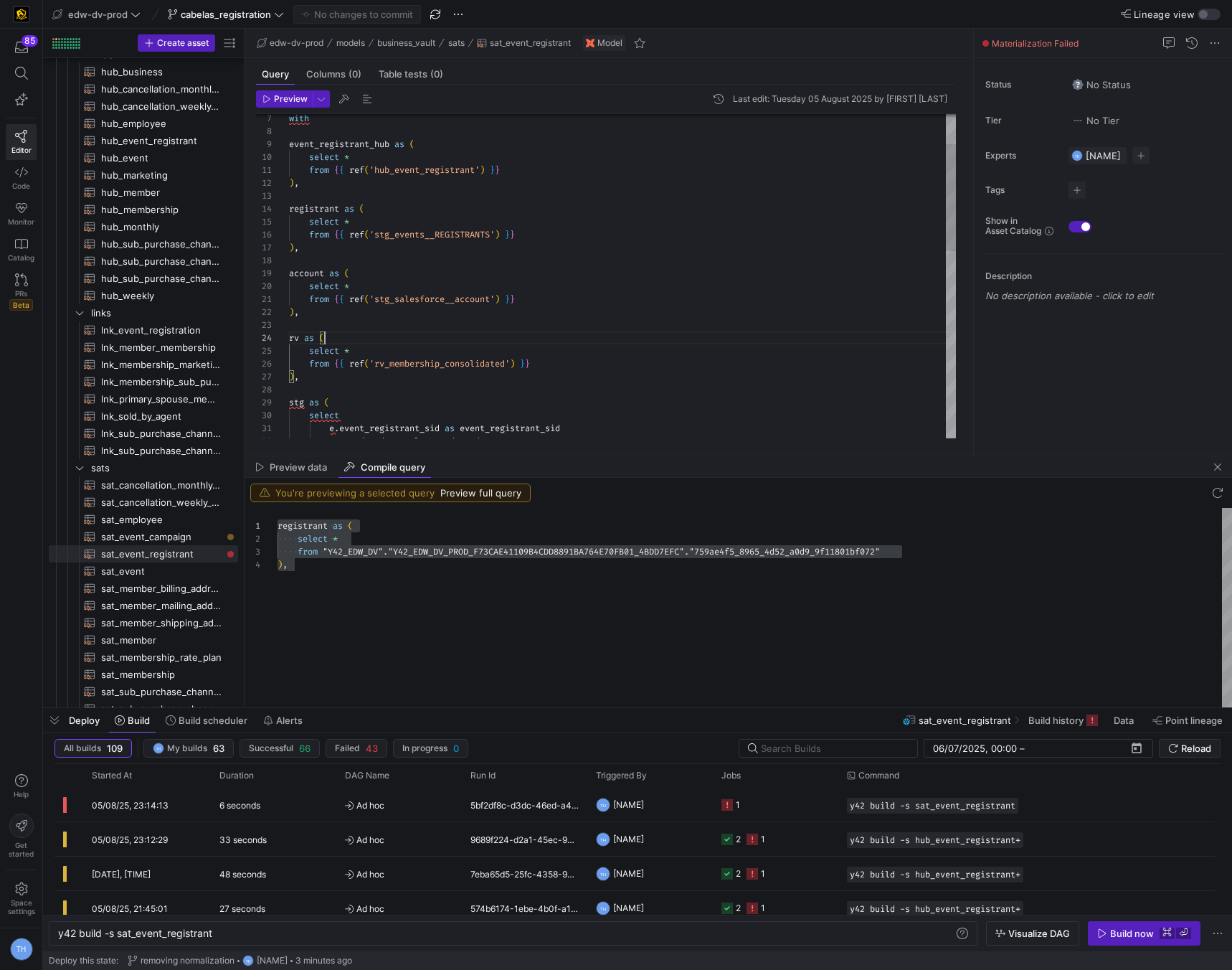 click on "registrant   as   (      select   *      from   { {   ref ( 'stg_events__REGISTRANTS' )   } } ) , account   as   (      select   *      from   { {   ref ( 'stg_salesforce__account' )   } } ) , rv   as   (      select   *      from   { {   ref ( 'rv_membership_consolidated' )   } } ) , stg   as   (      select            e . event_registrant_sid  as   event_registrant_sid          ,   r . updatedat  as   last_update_dts ) ,      from   { {   ref ( 'hub_event_registrant' )   } }      select   * event_registrant_hub  as   ( with" at bounding box center (622, 513) 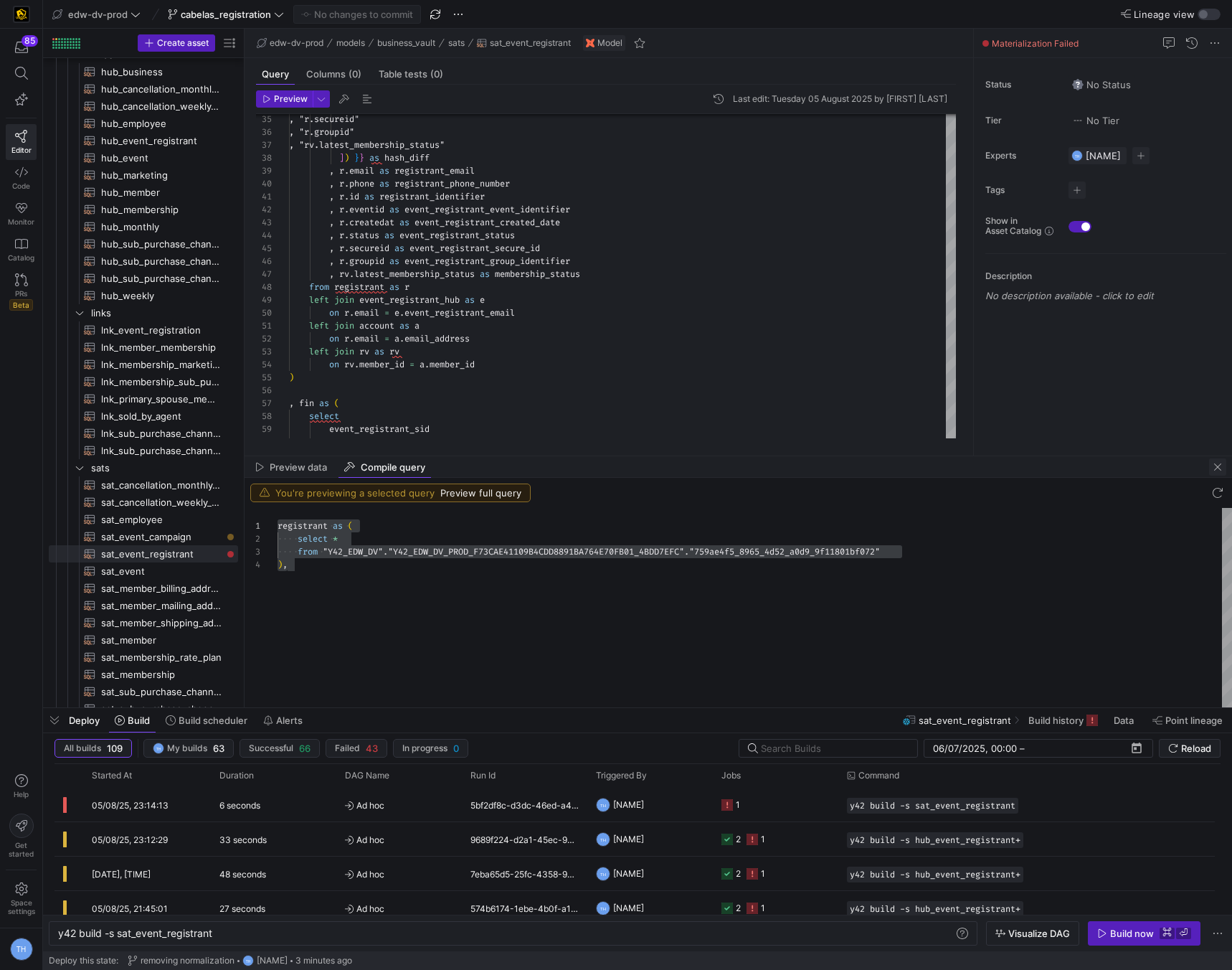 click 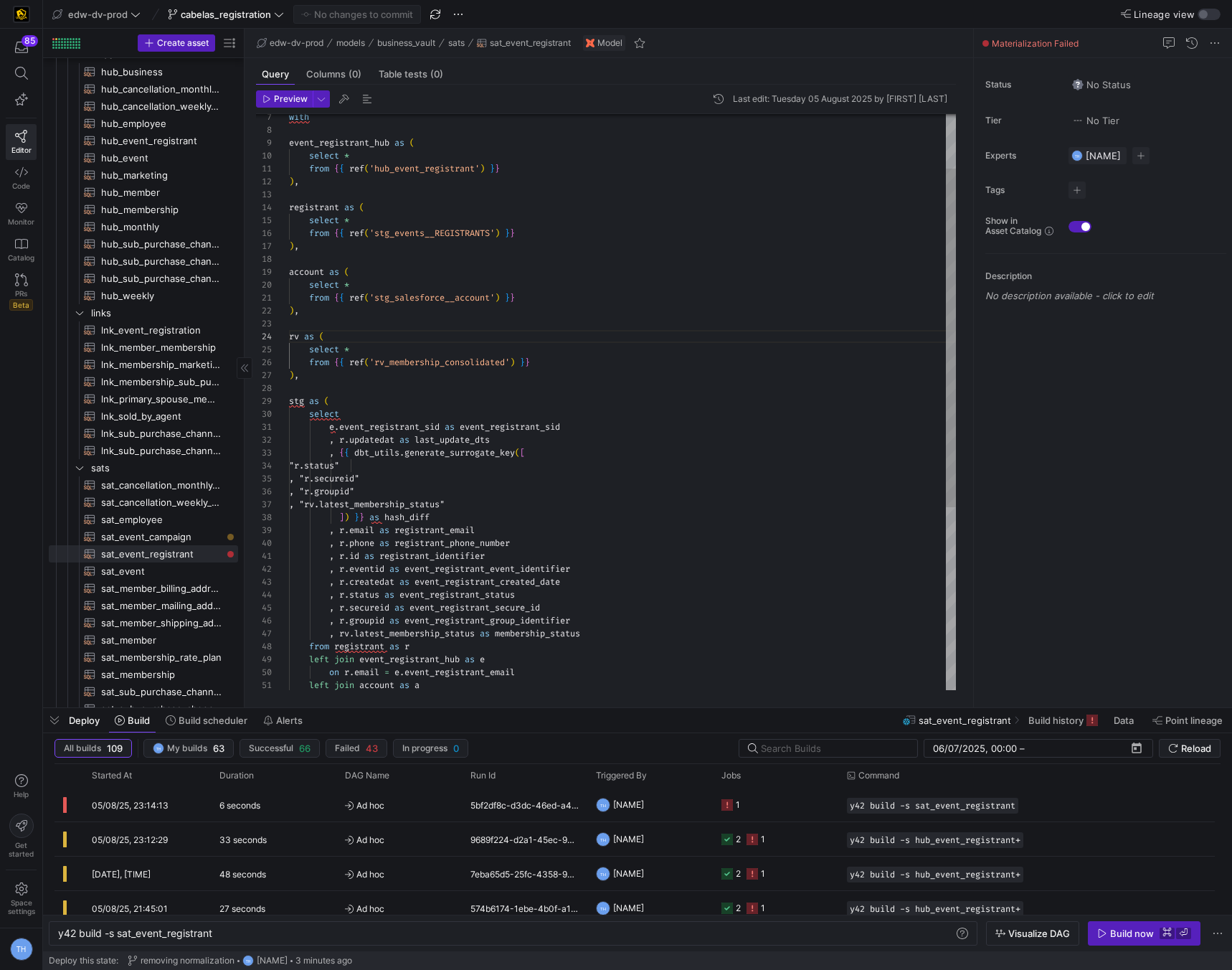 scroll, scrollTop: 39, scrollLeft: 36, axis: both 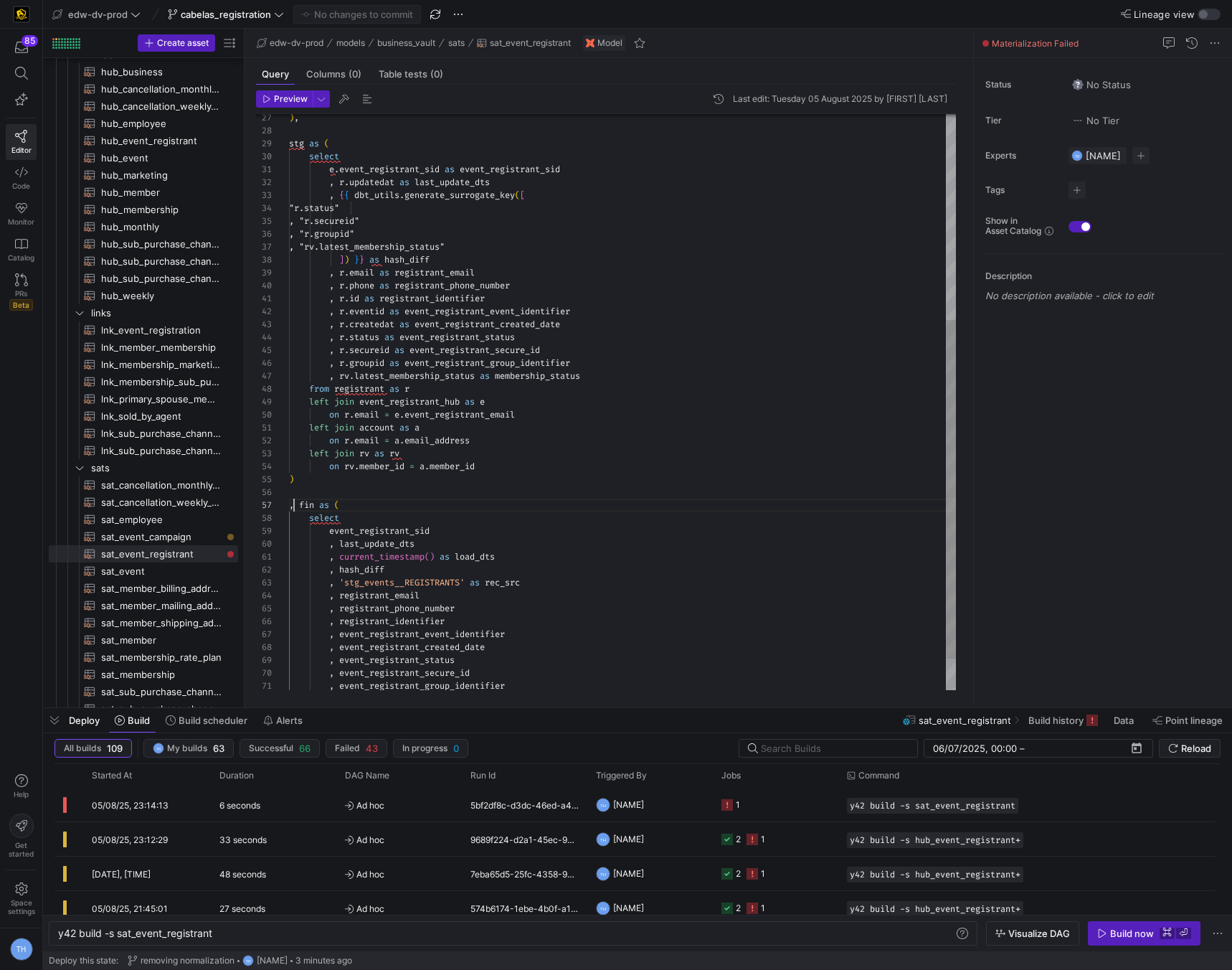 click on ", "r.secureid"             , "r.groupid"             , "rv.latest_membership_status"            ] )   } }   as   hash_diff          ,   r . email  as   registrant_email          ,   r . phone  as   registrant_phone_number          ,   r . id  as   registrant_identifier          ,   r . eventid  as   event_registrant_event_identifier          ,   r . createdat  as   event_registrant_created_date          ,   r . status  as   event_registrant_status          ,   r . secureid  as   event_registrant_secure_id          ,   r . groupid  as   event_registrant_group_identifier          ,   rv . latest_membership_status  as   membership_status      from   registrant  as   r      left   join   event_registrant_hub  as   e          on   r . email  =   e . event_registrant_email          e . event_registrant_sid" at bounding box center [622, 254] 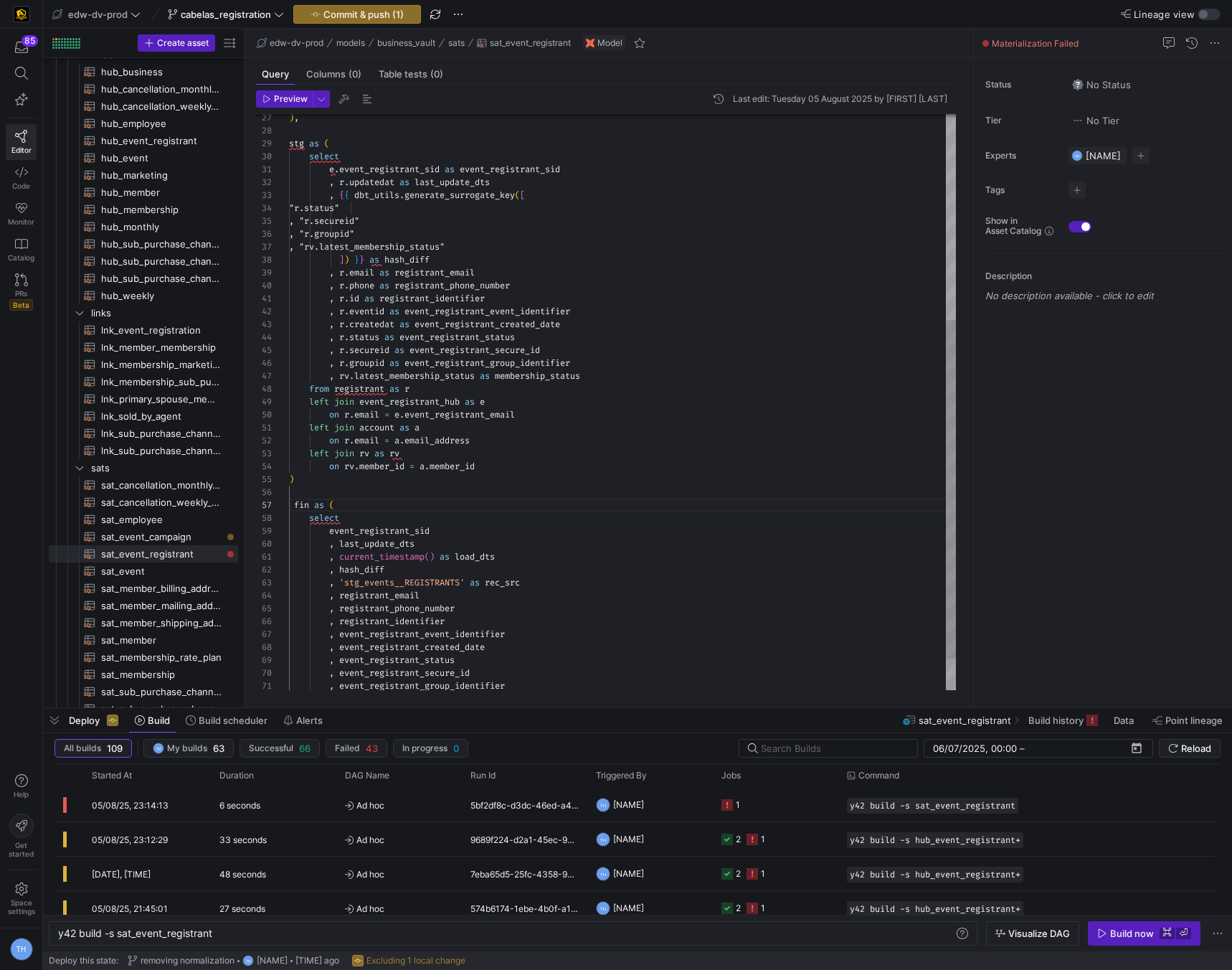 scroll, scrollTop: 65, scrollLeft: 0, axis: vertical 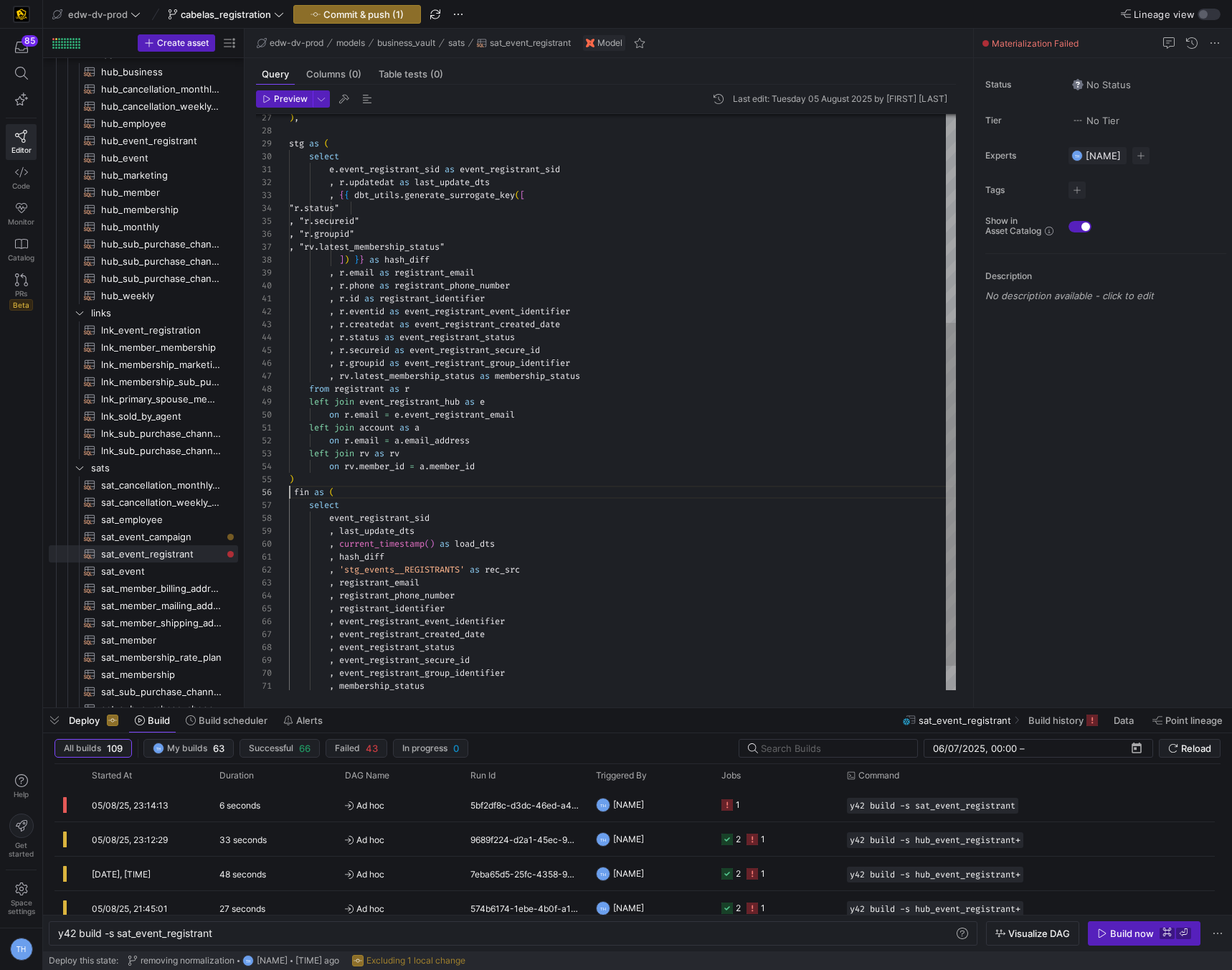 click on ", "r.secureid"             , "r.groupid"             , "rv.latest_membership_status"            ] )   } }   as   hash_diff          ,   r . email  as   registrant_email          ,   r . phone  as   registrant_phone_number          ,   r . id  as   registrant_identifier          ,   r . eventid  as   event_registrant_event_identifier          ,   r . createdat  as   event_registrant_created_date          ,   r . status  as   event_registrant_status          ,   r . secureid  as   event_registrant_secure_id          ,   r . groupid  as   event_registrant_group_identifier          ,   rv . latest_membership_status  as   membership_status      from   registrant  as   r      left   join   event_registrant_hub  as   e          on   r . email  =   e . event_registrant_email          e . event_registrant_sid" at bounding box center [622, 248] 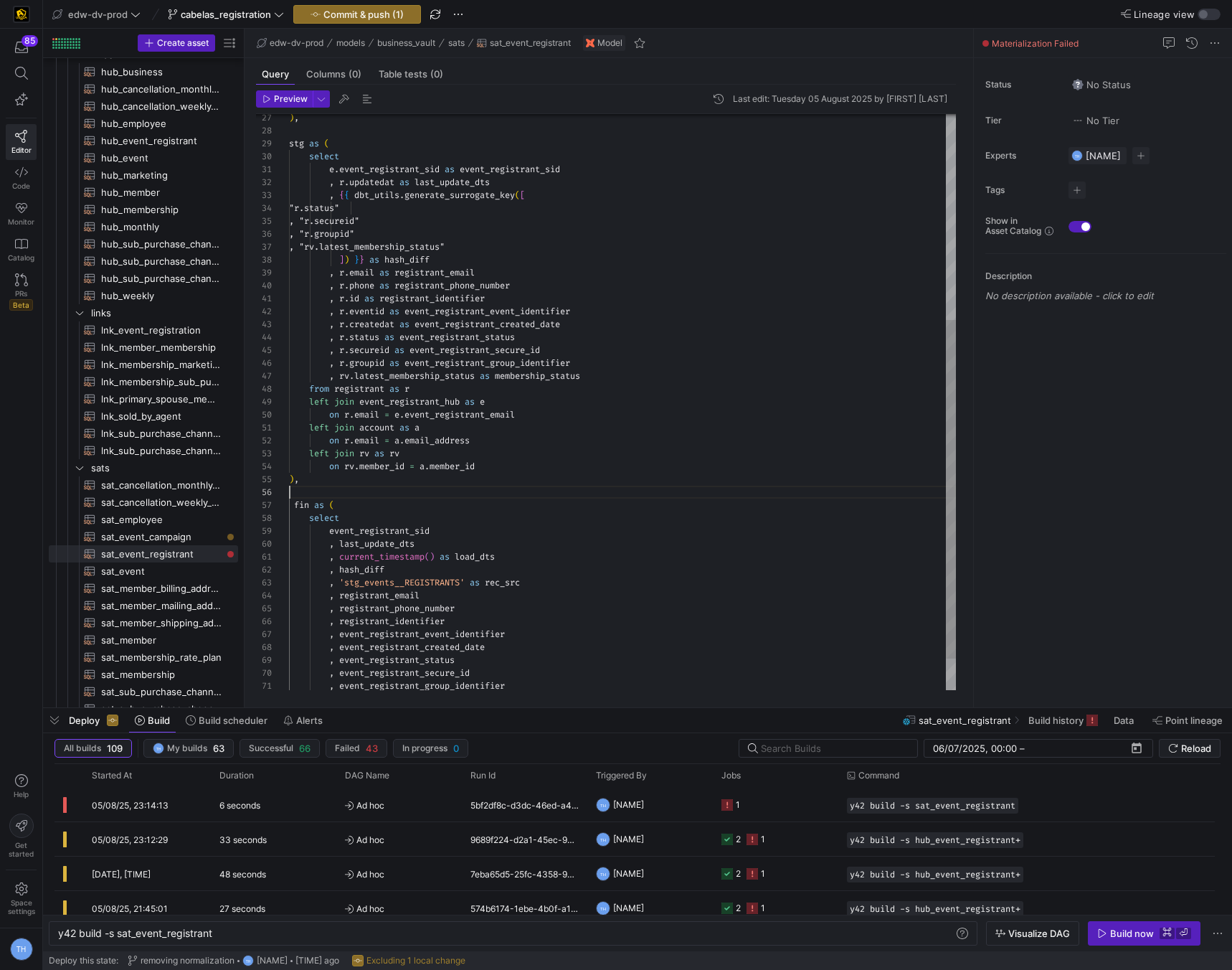 scroll, scrollTop: 65, scrollLeft: 0, axis: vertical 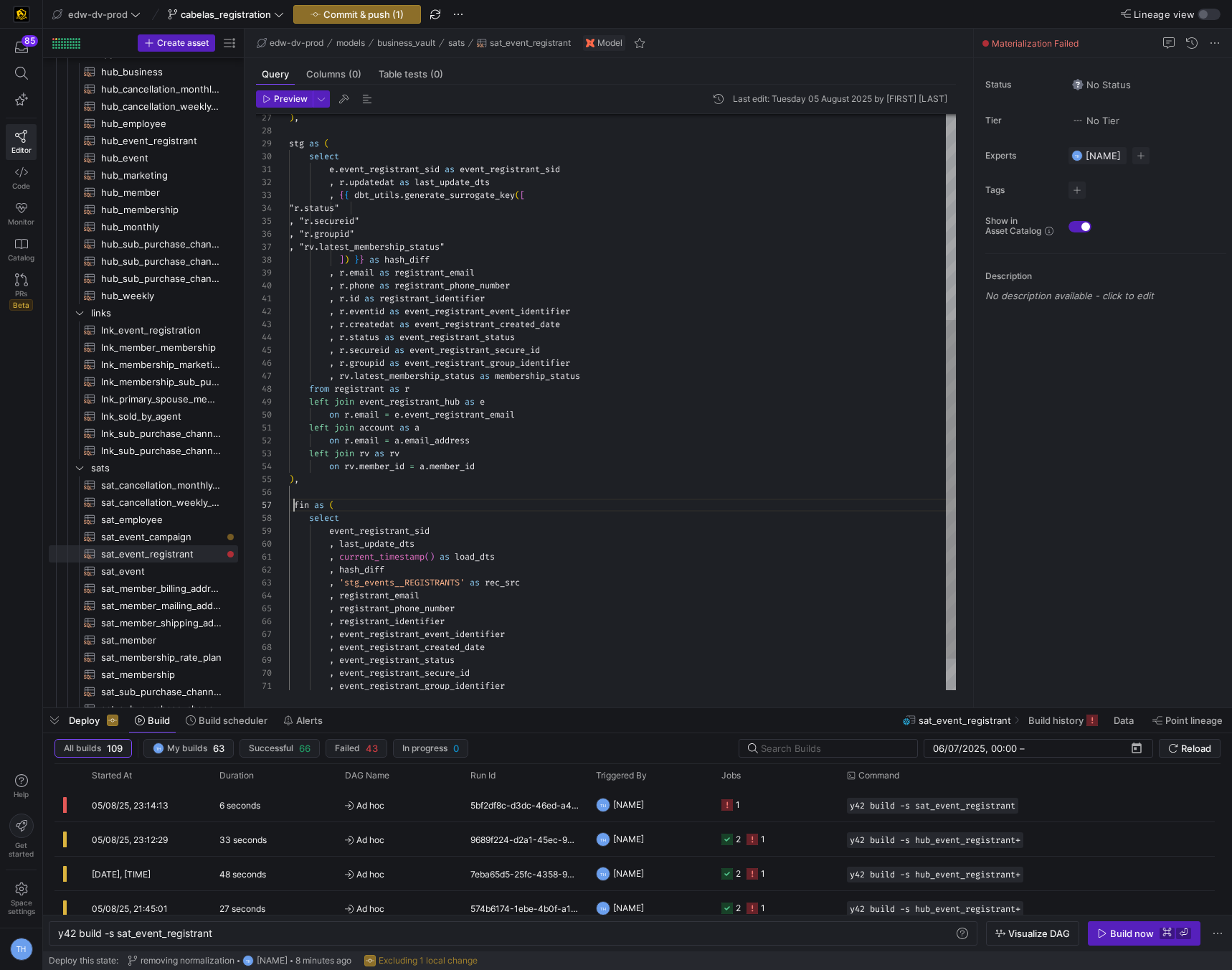 click on ", "r.secureid"             , "r.groupid"             , "rv.latest_membership_status"            ] )   } }   as   hash_diff          ,   r . email  as   registrant_email          ,   r . phone  as   registrant_phone_number          ,   r . id  as   registrant_identifier          ,   r . eventid  as   event_registrant_event_identifier          ,   r . createdat  as   event_registrant_created_date          ,   r . status  as   event_registrant_status          ,   r . secureid  as   event_registrant_secure_id          ,   r . groupid  as   event_registrant_group_identifier          ,   rv . latest_membership_status  as   membership_status      from   registrant  as   r      left   join   event_registrant_hub  as   e          on   r . email  =   e . event_registrant_email          e . event_registrant_sid" at bounding box center [622, 254] 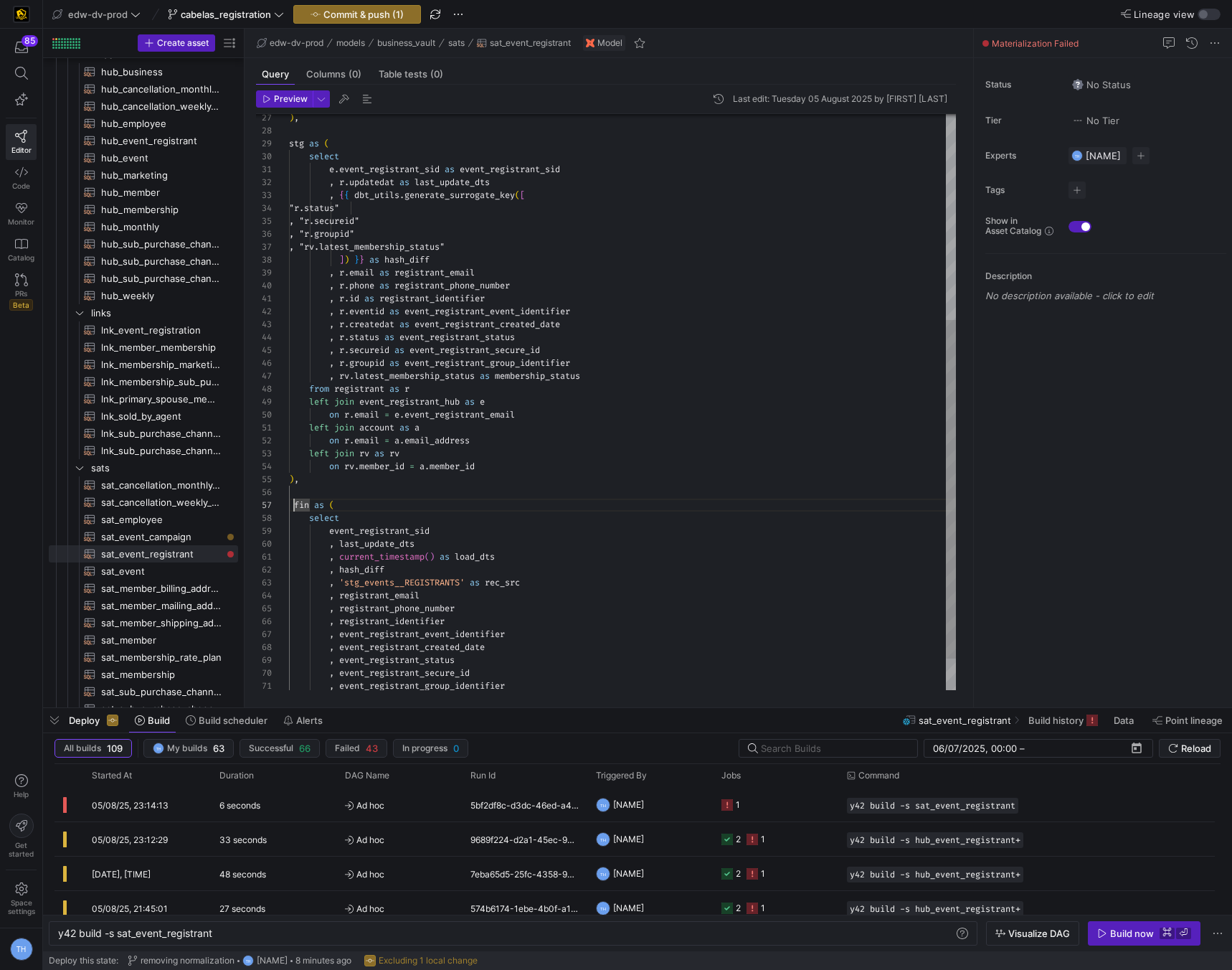 scroll, scrollTop: 77, scrollLeft: 0, axis: vertical 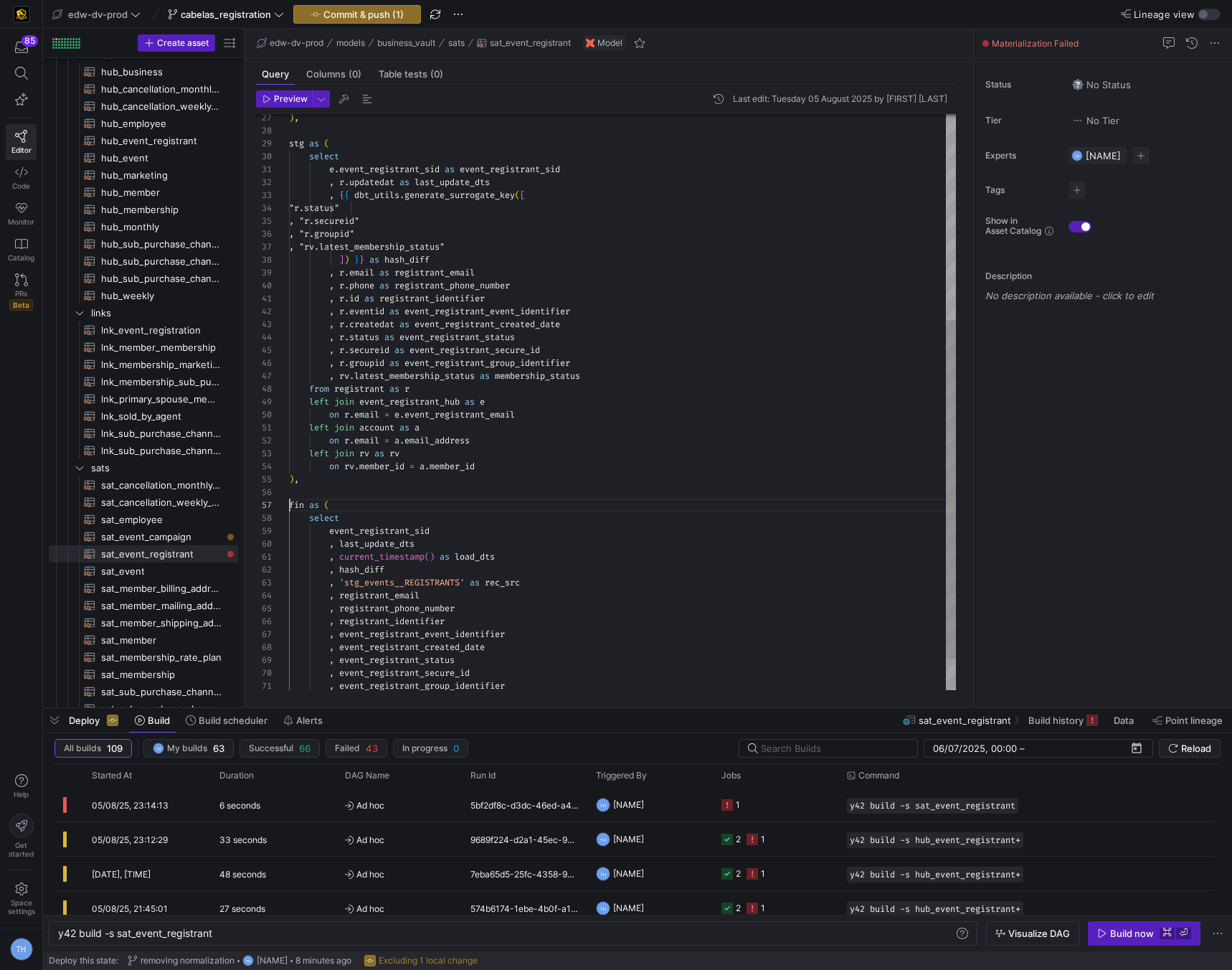 click on ", "r.secureid"             , "r.groupid"             , "rv.latest_membership_status"            ] )   } }   as   hash_diff          ,   r . email  as   registrant_email          ,   r . phone  as   registrant_phone_number          ,   r . id  as   registrant_identifier          ,   r . eventid  as   event_registrant_event_identifier          ,   r . createdat  as   event_registrant_created_date          ,   r . status  as   event_registrant_status          ,   r . secureid  as   event_registrant_secure_id          ,   r . groupid  as   event_registrant_group_identifier          ,   rv . latest_membership_status  as   membership_status      from   registrant  as   r      left   join   event_registrant_hub  as   e          on   r . email  =   e . event_registrant_email          e . event_registrant_sid" at bounding box center [622, 254] 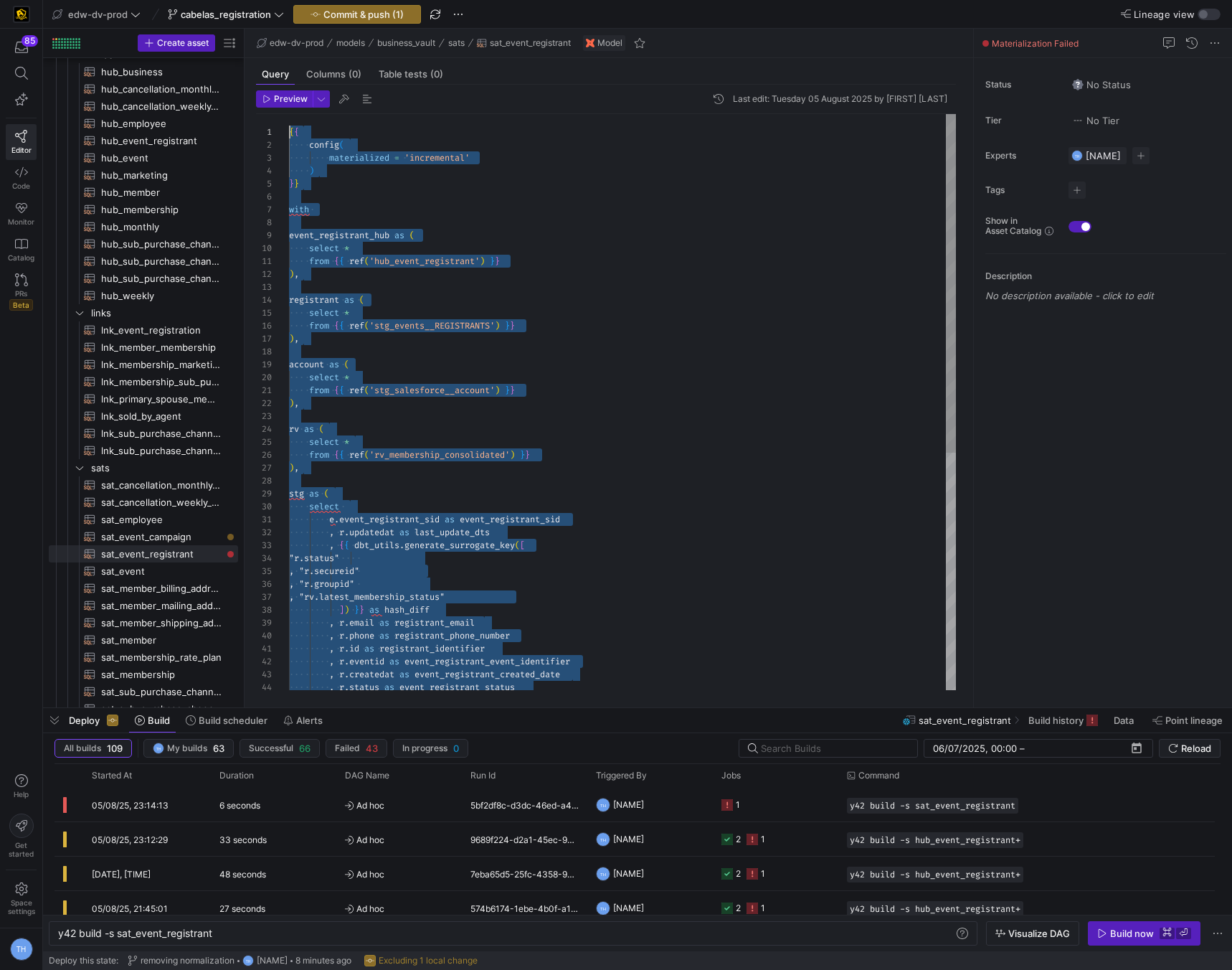 scroll, scrollTop: 0, scrollLeft: 0, axis: both 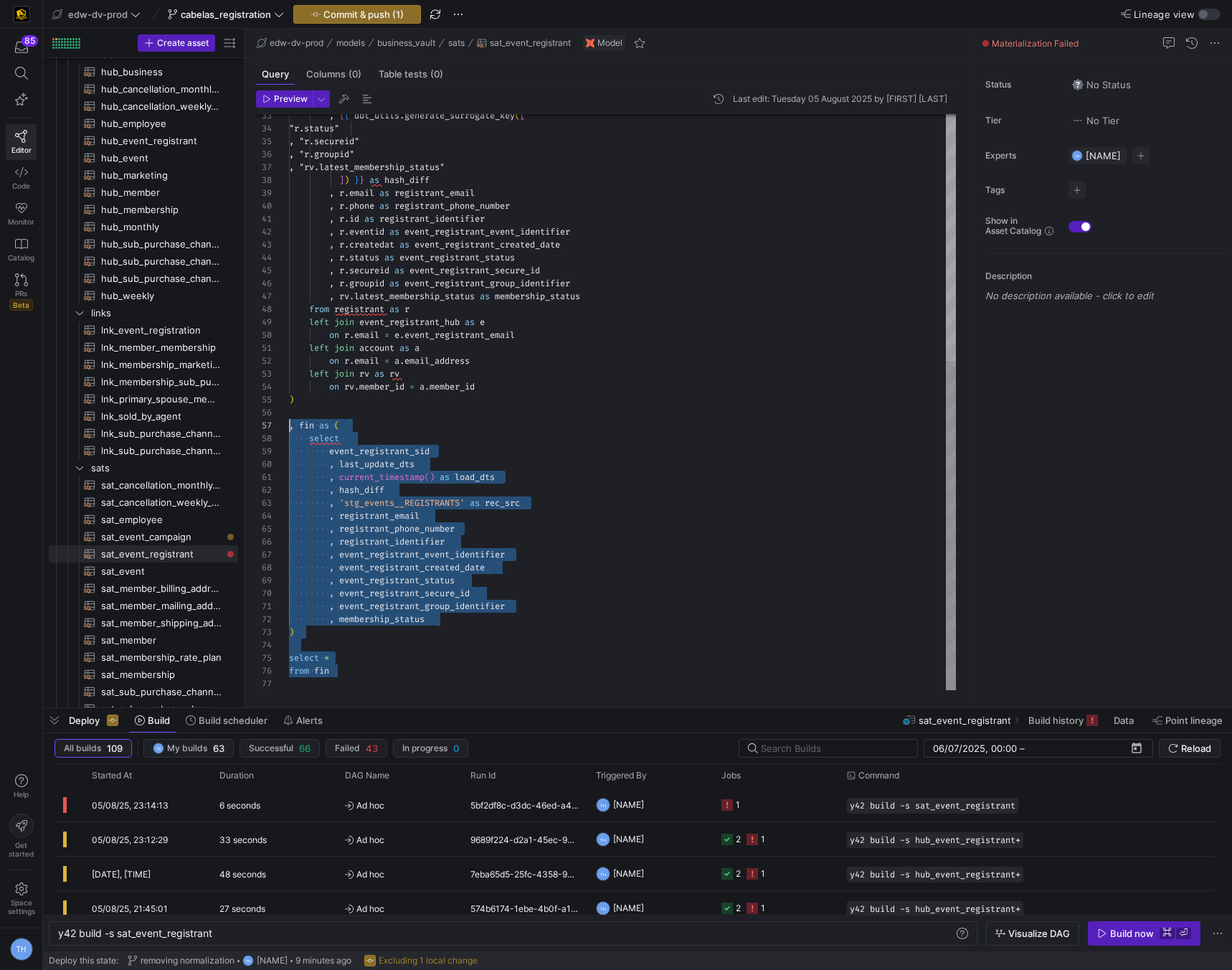 drag, startPoint x: 349, startPoint y: 668, endPoint x: 276, endPoint y: 429, distance: 249.89998 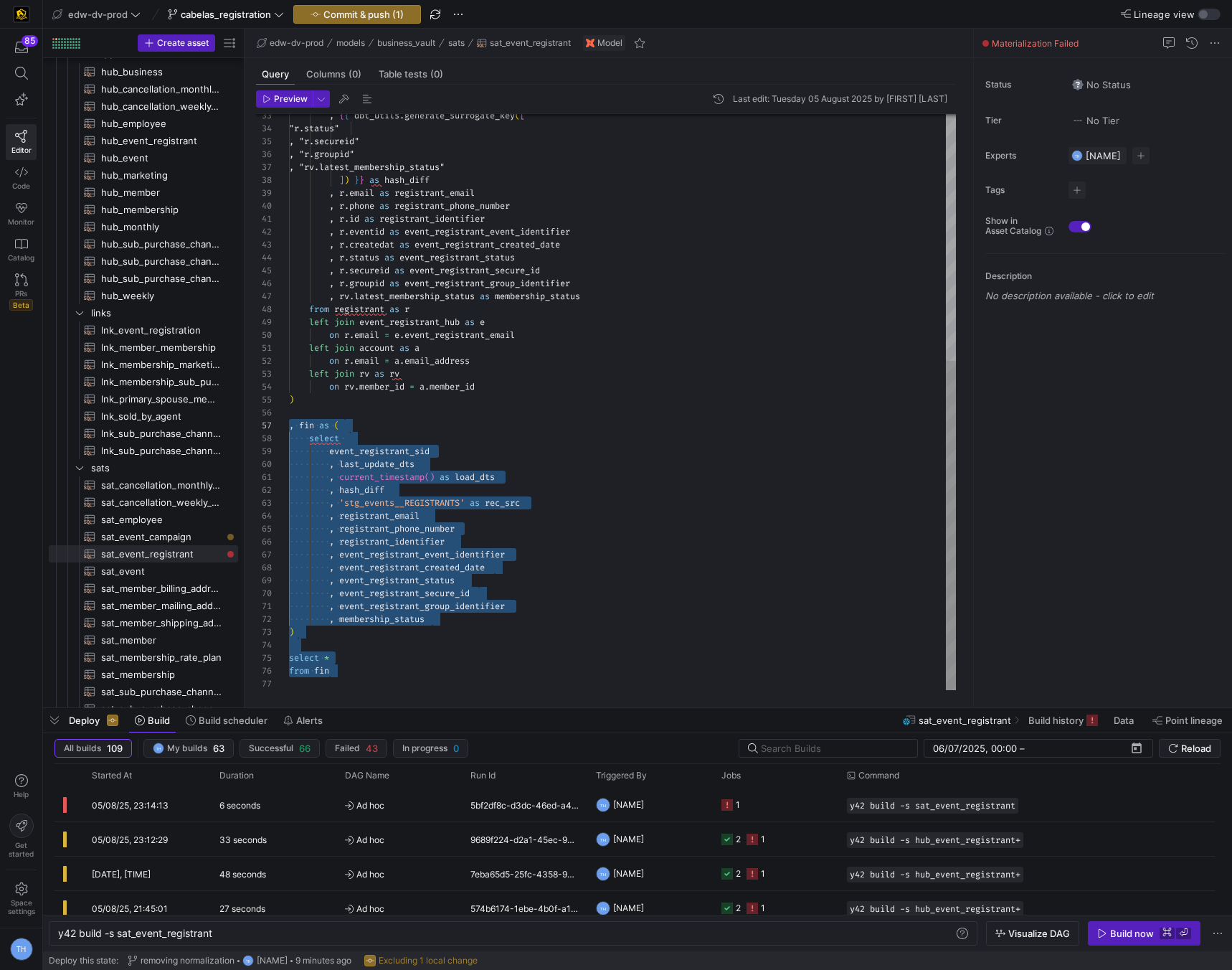 type on ", membership_status
from fin" 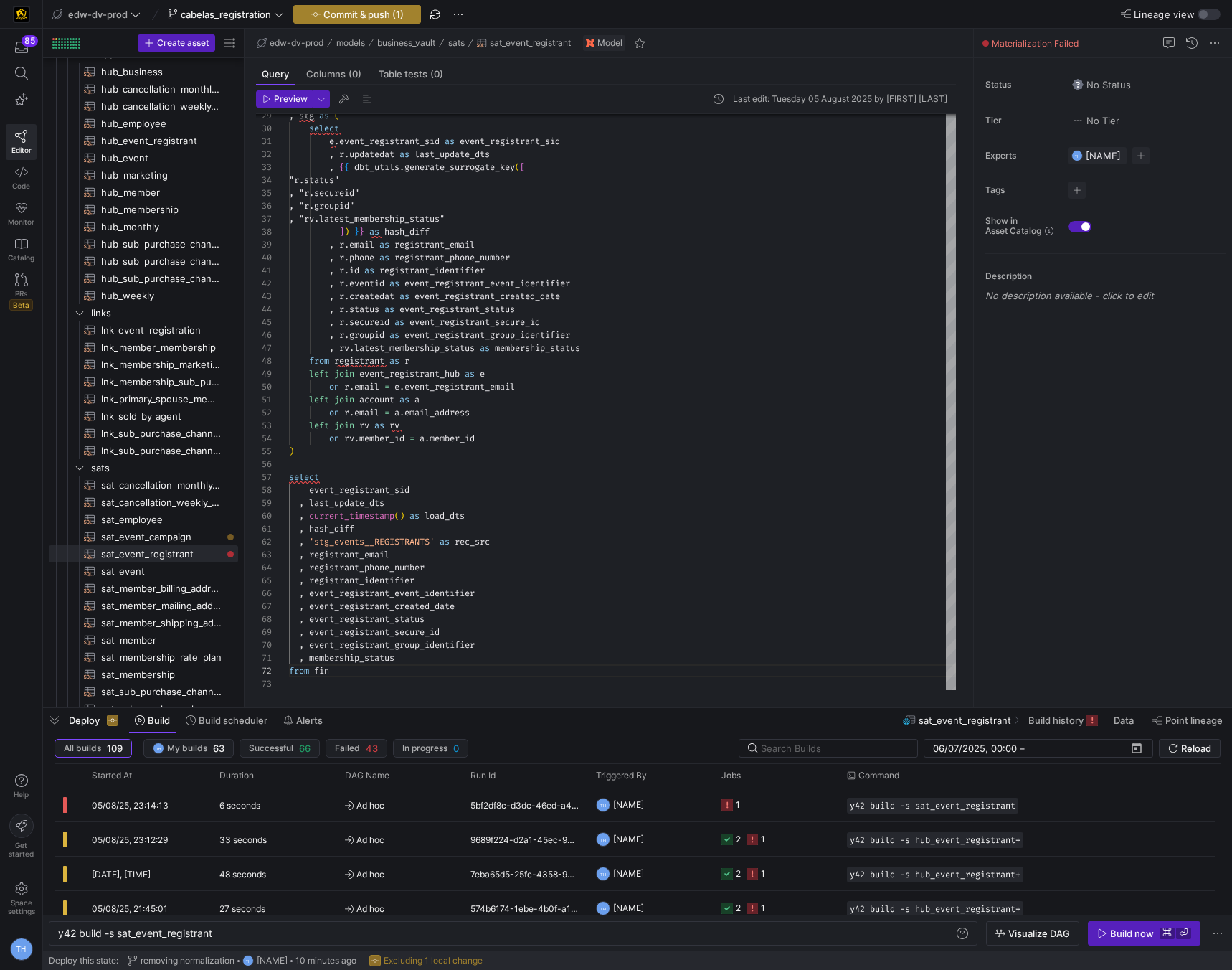 click on "Commit & push (1)" at bounding box center (364, 14) 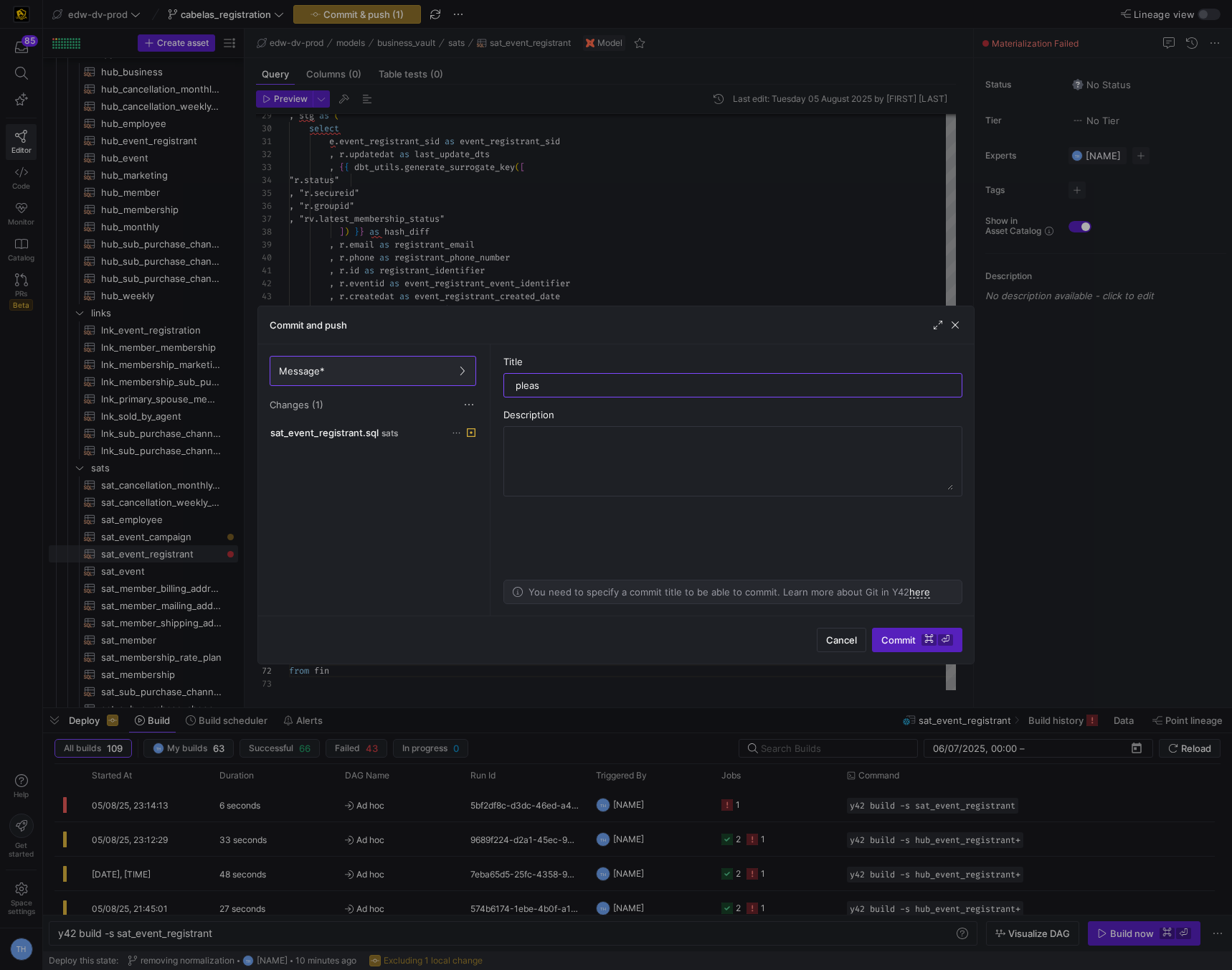 type on "please" 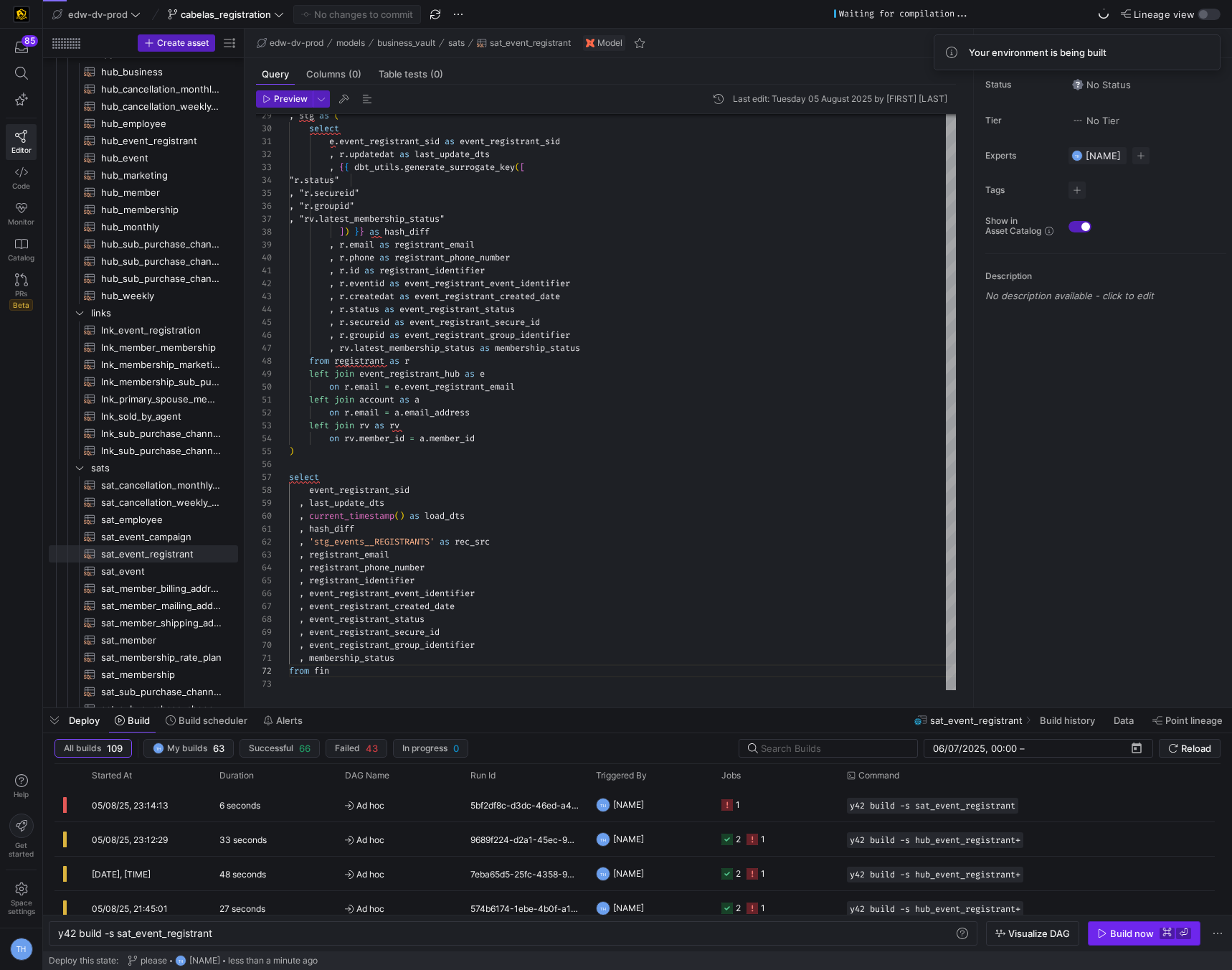 click on "Build now" at bounding box center [1132, 933] 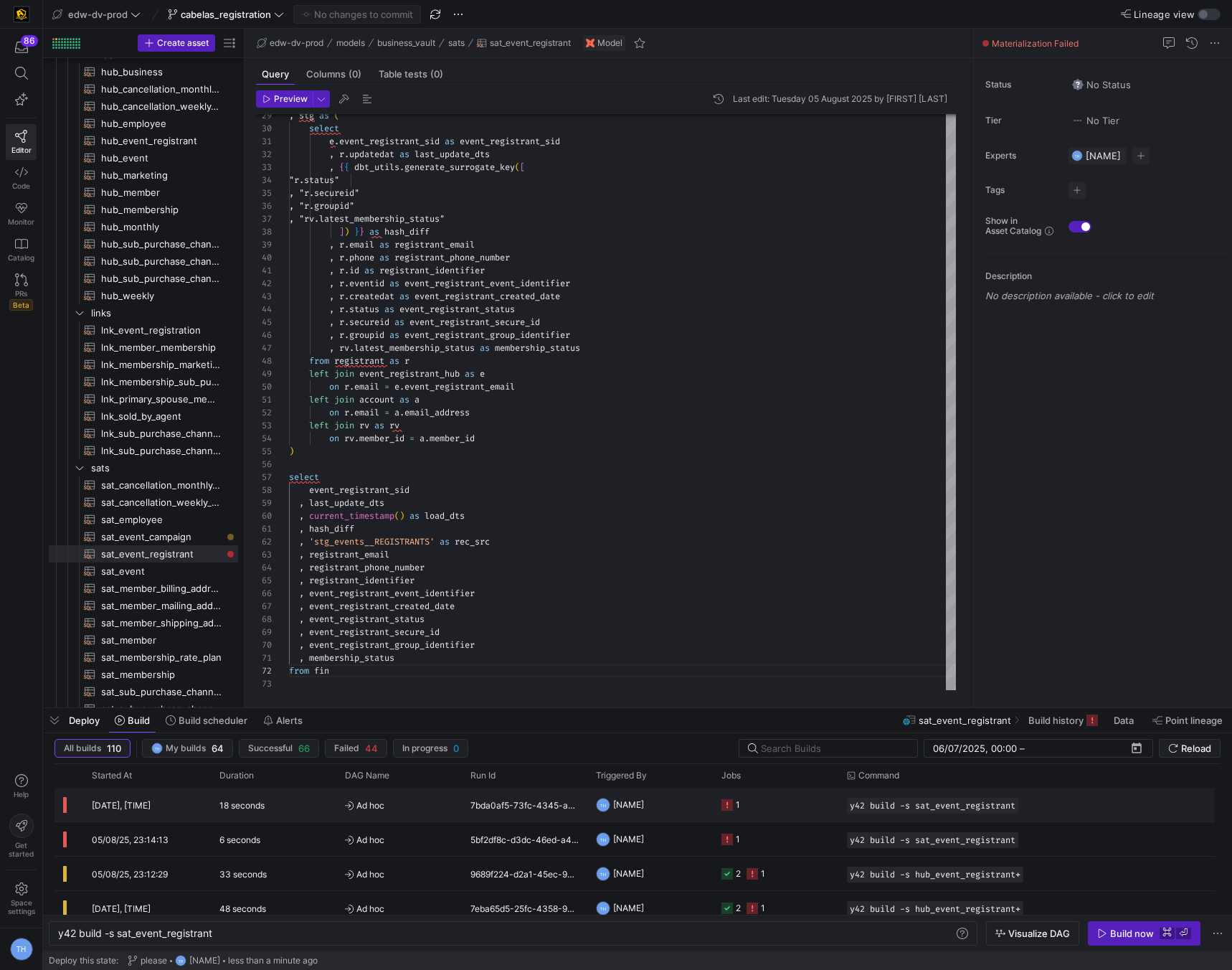 click on "Ad hoc" 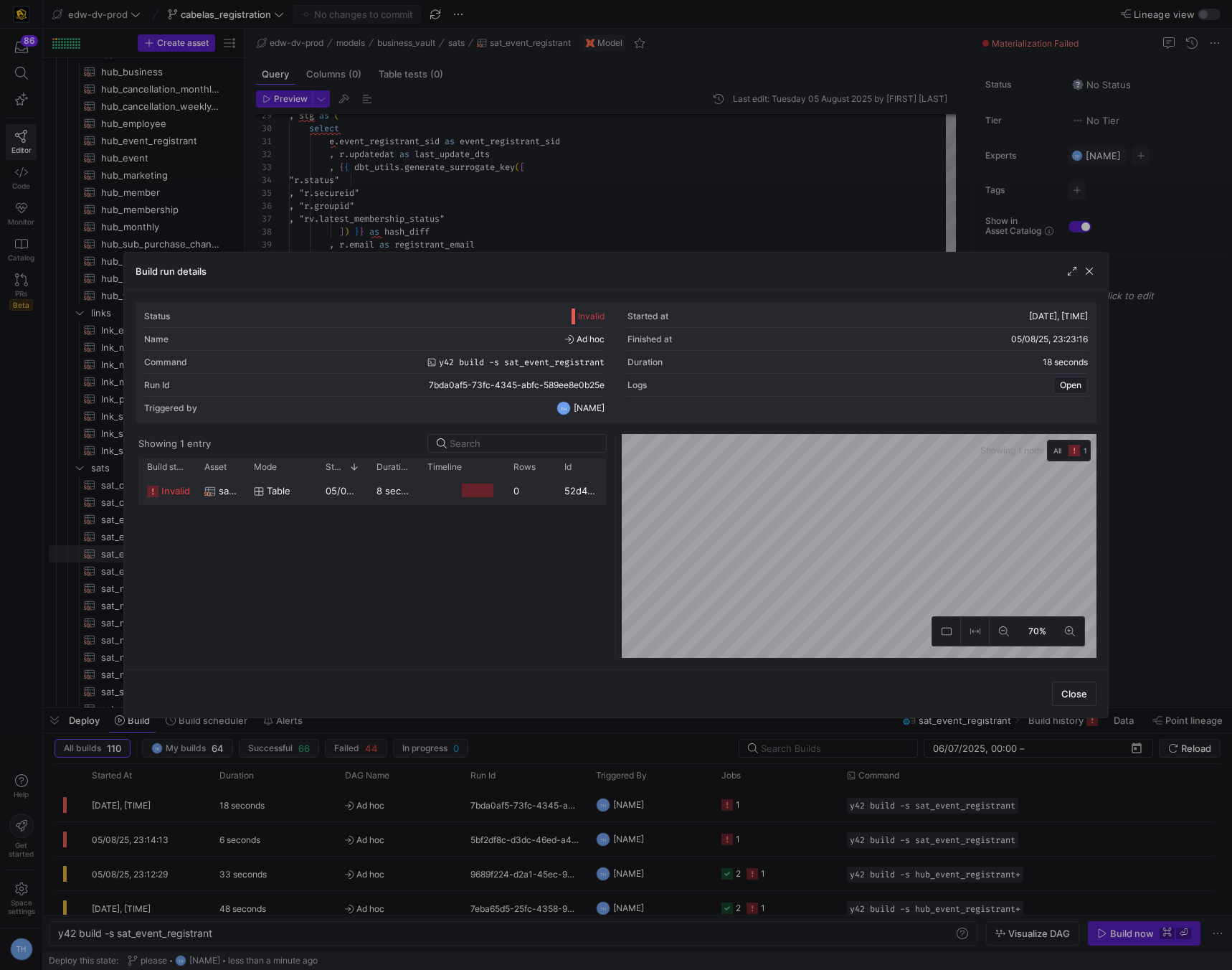 click on "8 seconds" 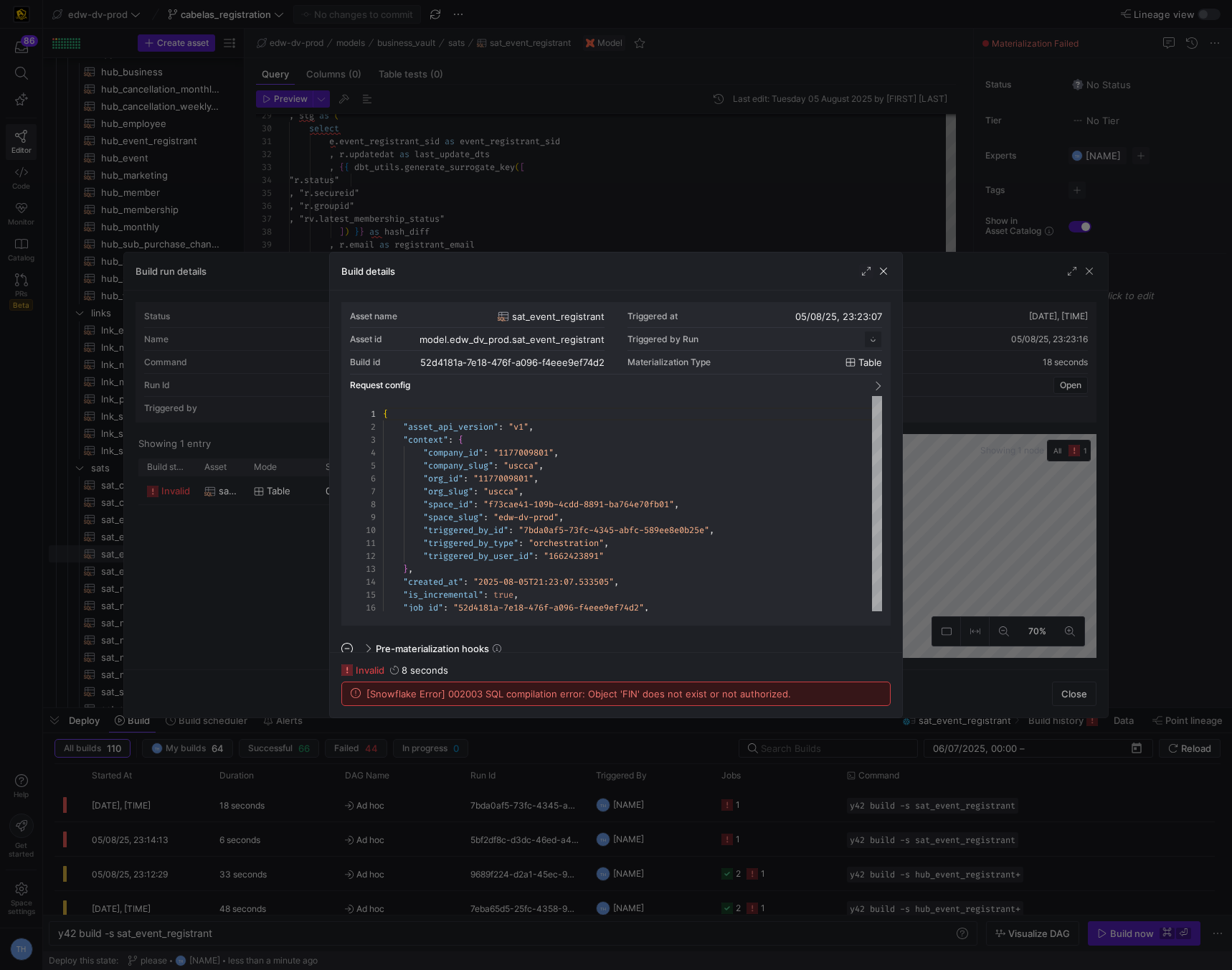 scroll, scrollTop: 129, scrollLeft: 0, axis: vertical 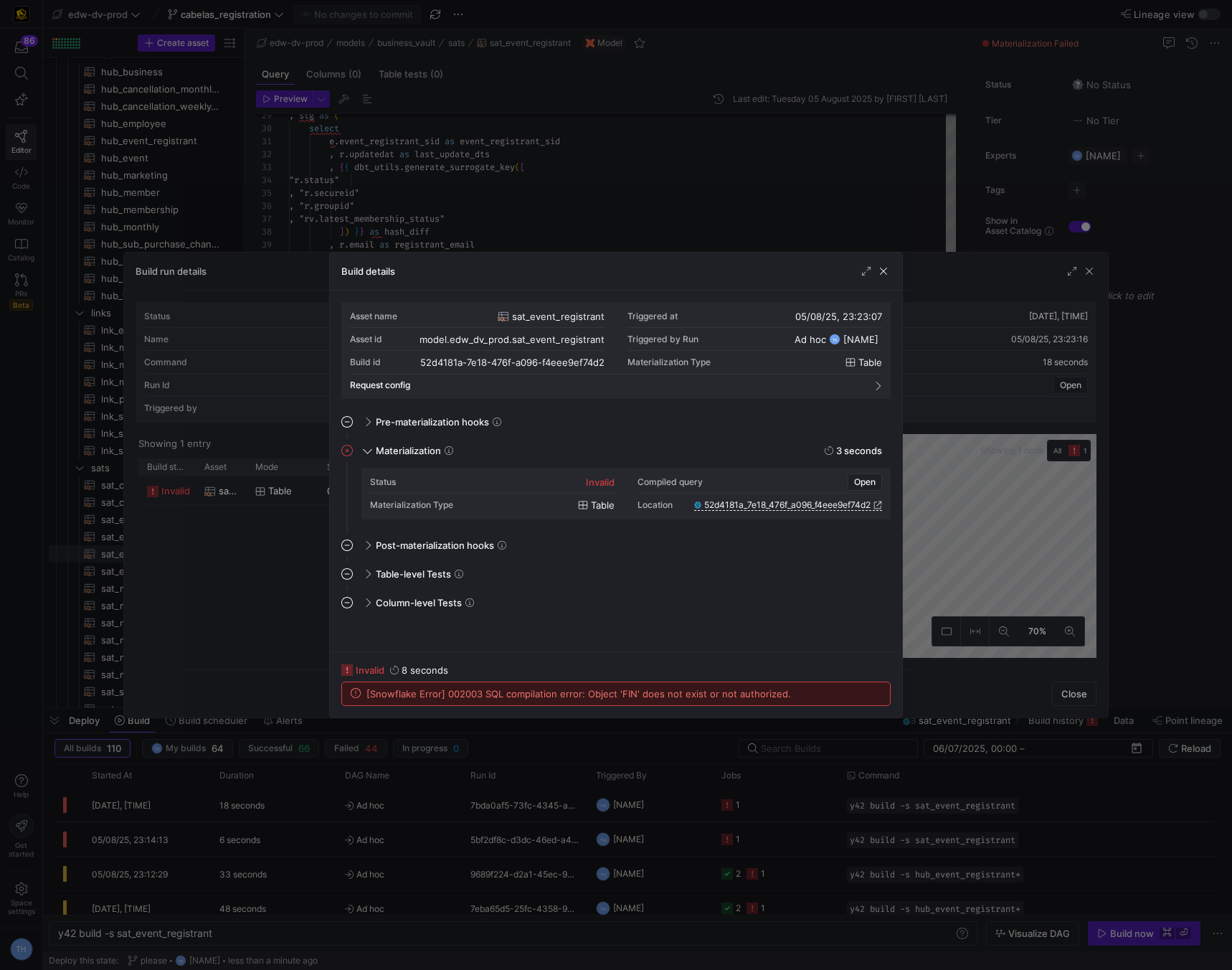 click at bounding box center (616, 485) 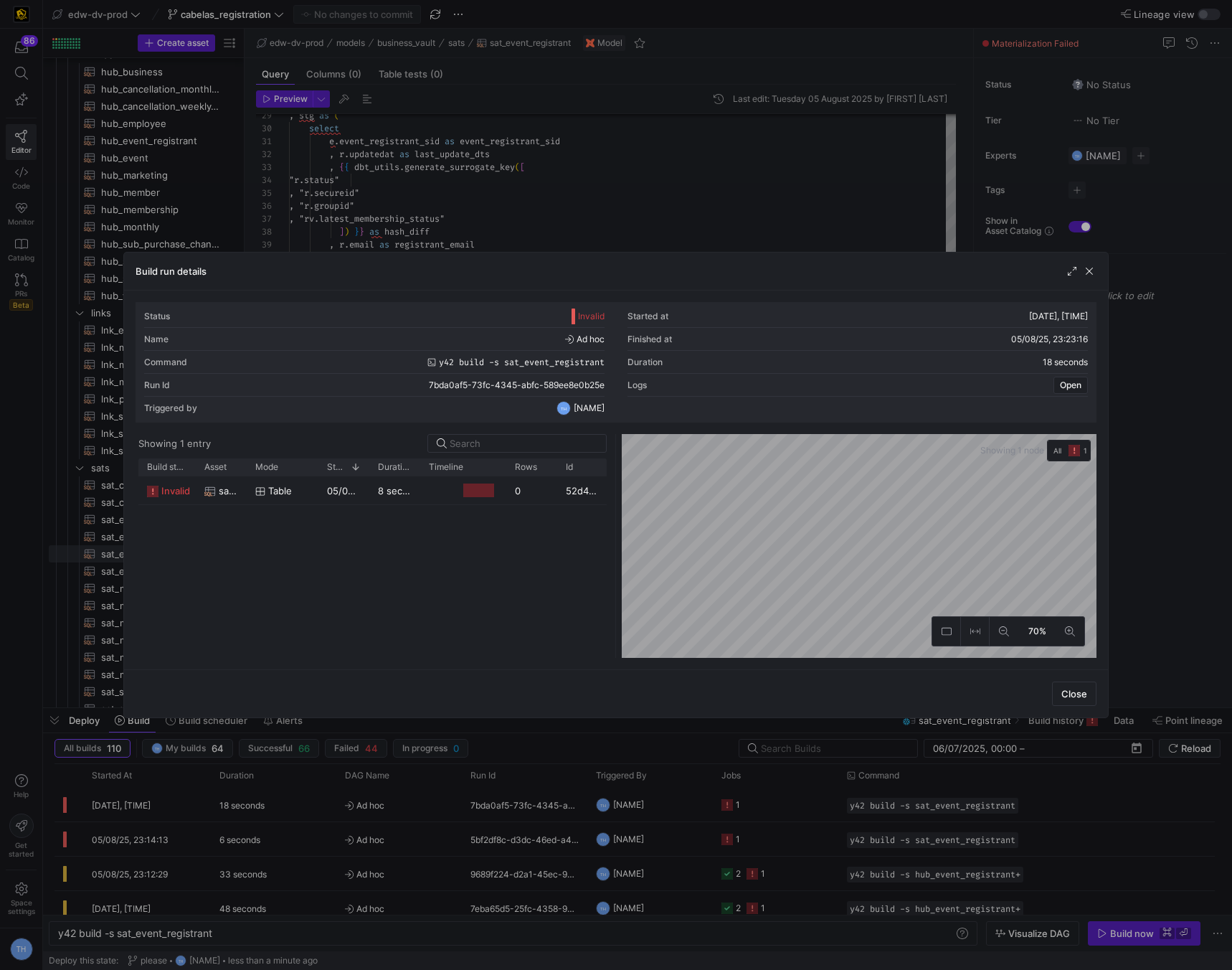 click at bounding box center (616, 485) 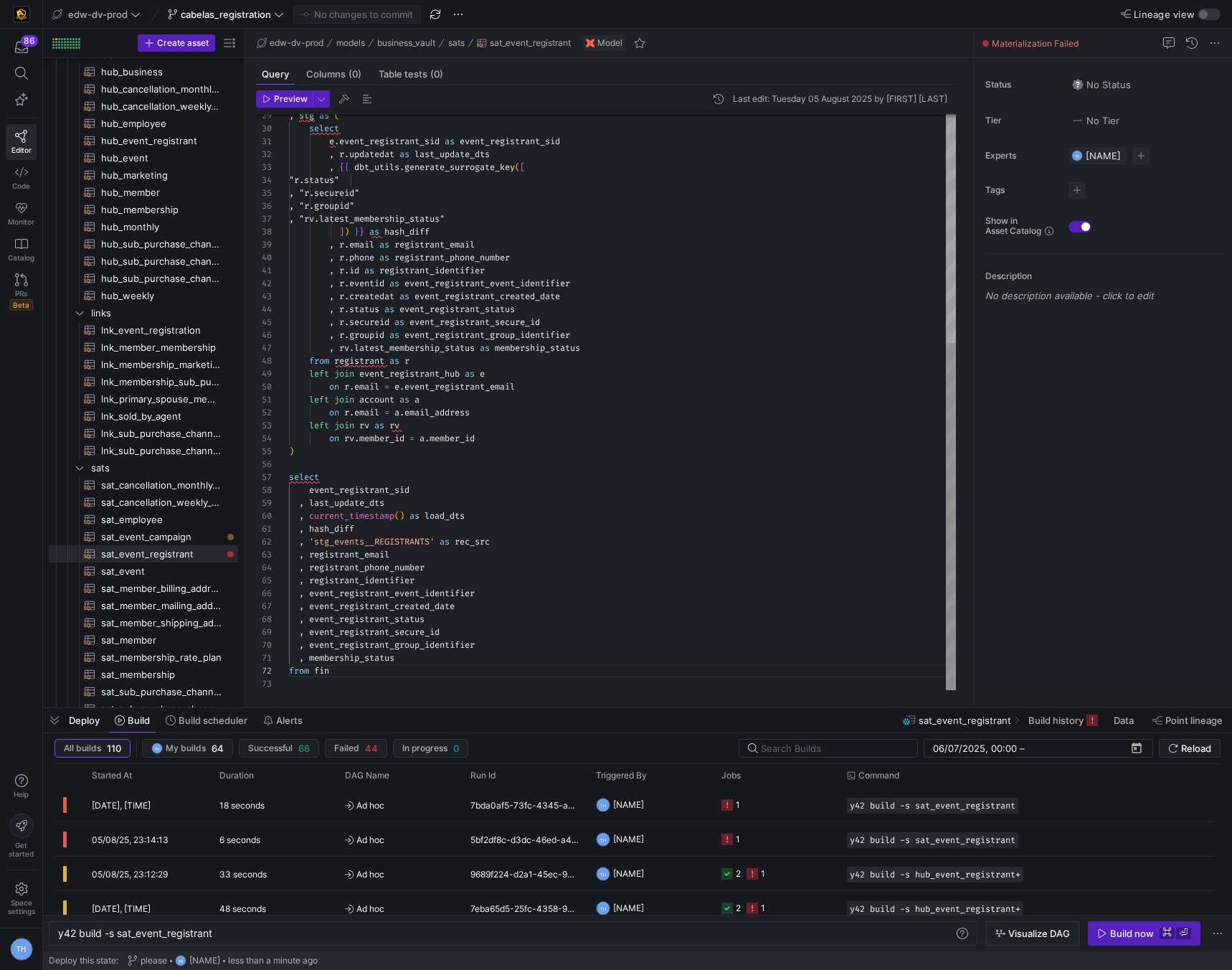 scroll, scrollTop: 26, scrollLeft: 0, axis: vertical 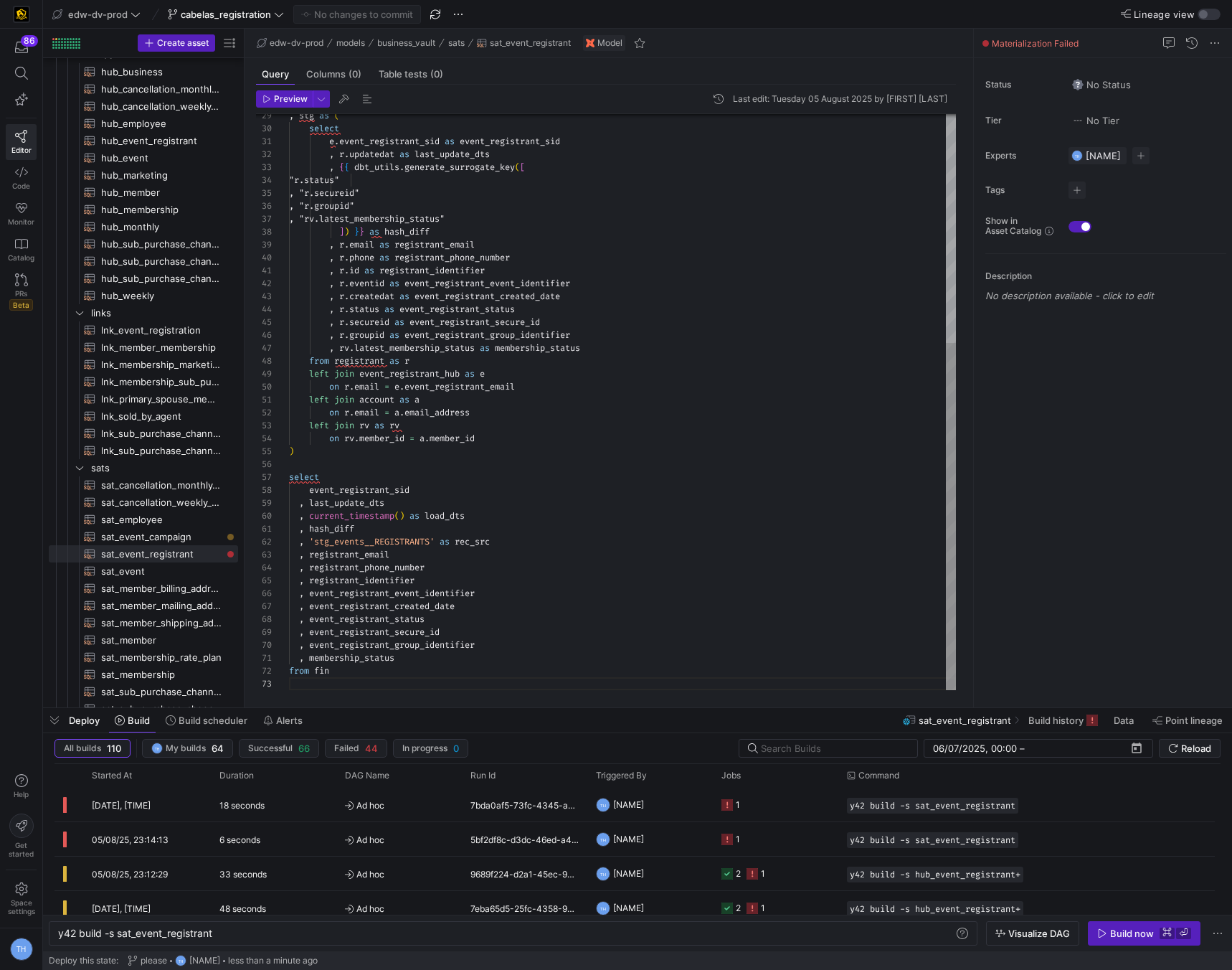click on ", "r.secureid"             , "r.groupid"             , "rv.latest_membership_status"            ] )   } }   as   hash_diff          ,   r . email  as   registrant_email          ,   r . phone  as   registrant_phone_number          ,   r . id  as   registrant_identifier          ,   r . eventid  as   event_registrant_event_identifier          ,   r . createdat  as   event_registrant_created_date          ,   r . status  as   event_registrant_status          ,   { {   dbt_utils . generate_surrogate_key ( [               "r.status"          ,   r . secureid  as   event_registrant_secure_id          ,   r . groupid  as   event_registrant_group_identifier          ,   rv . latest_membership_status  as   membership_status      from   registrant  as   r      left   join   event_registrant_hub  as   e on" at bounding box center [622, 213] 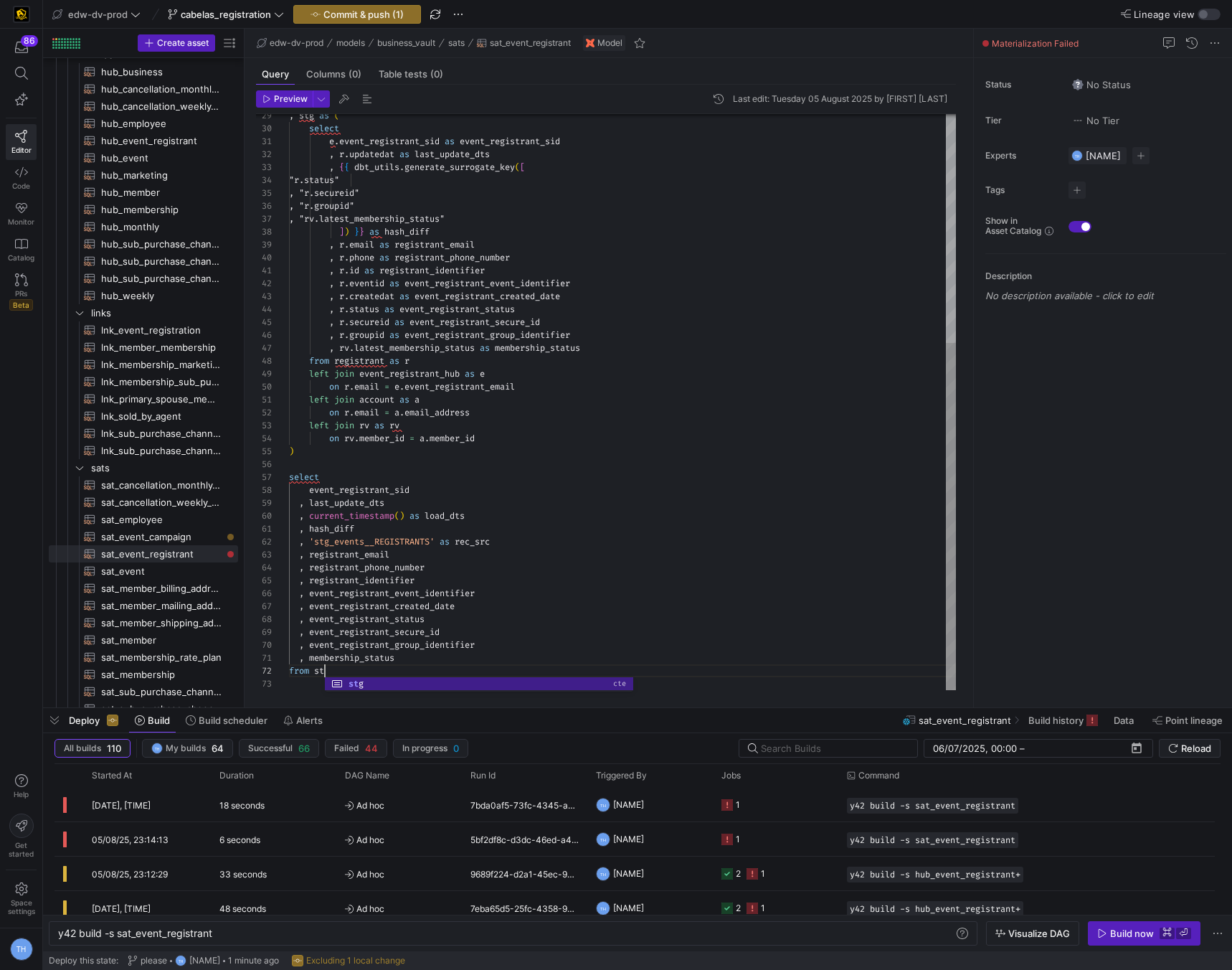 scroll, scrollTop: 13, scrollLeft: 42, axis: both 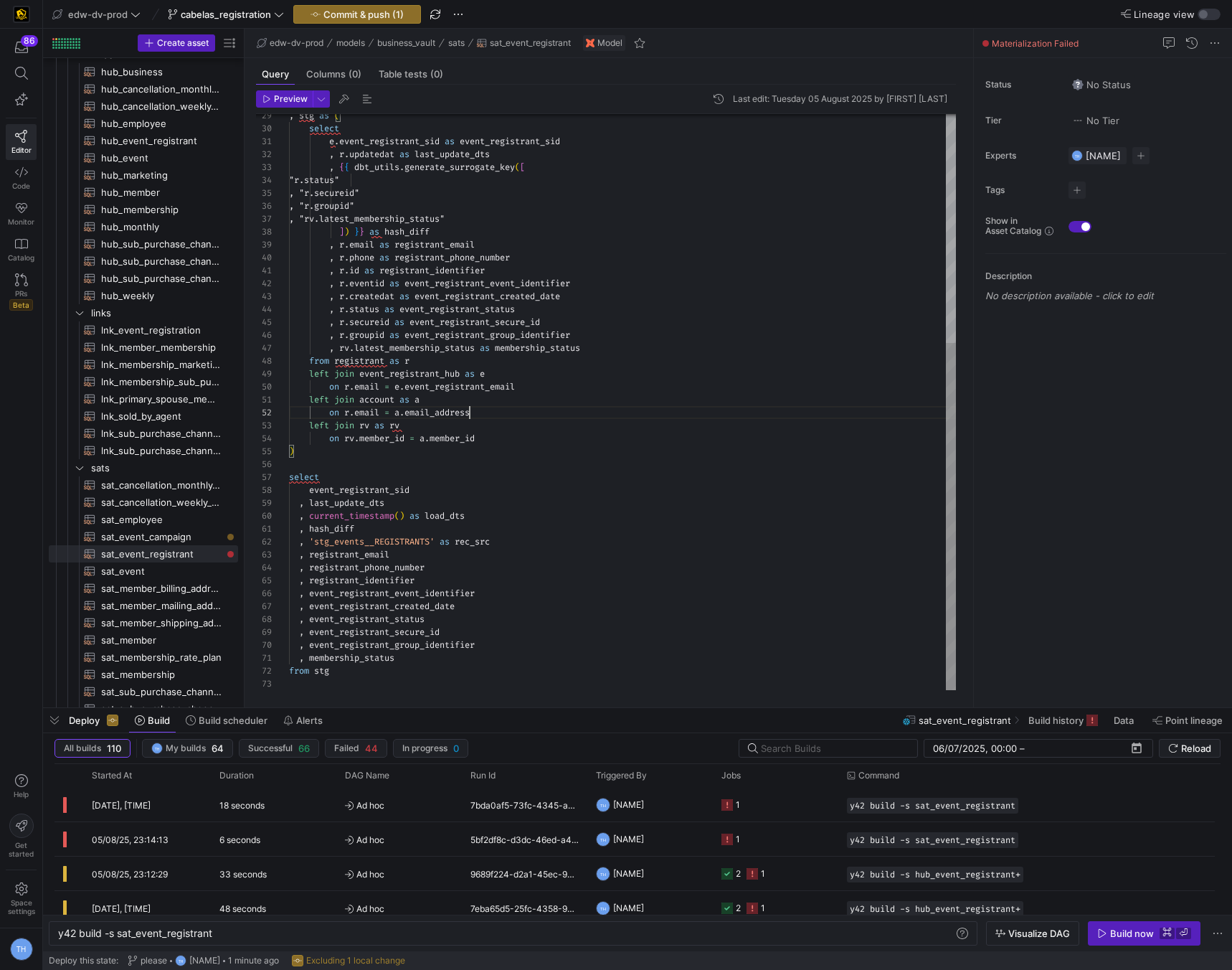 click on ", "r.secureid"             , "r.groupid"             , "rv.latest_membership_status"            ] )   } }   as   hash_diff          ,   r . email  as   registrant_email          ,   r . phone  as   registrant_phone_number          ,   r . id  as   registrant_identifier          ,   r . eventid  as   event_registrant_event_identifier          ,   r . createdat  as   event_registrant_created_date          ,   r . status  as   event_registrant_status          ,   { {   dbt_utils . generate_surrogate_key ( [               "r.status"          ,   r . secureid  as   event_registrant_secure_id          ,   r . groupid  as   event_registrant_group_identifier          ,   rv . latest_membership_status  as   membership_status      from   registrant  as   r      left   join   event_registrant_hub  as   e on" at bounding box center [622, 213] 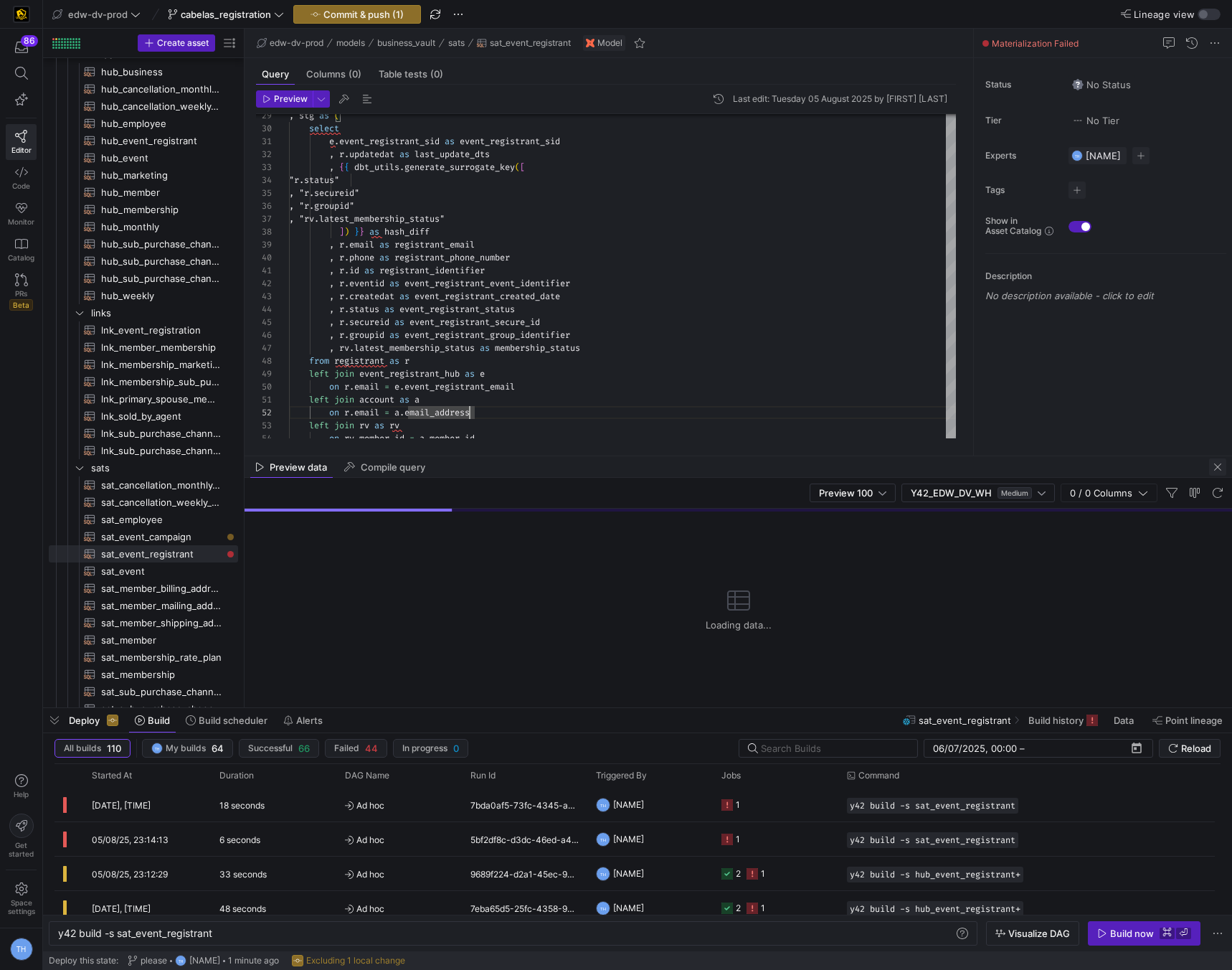 type on "left join account as a
on r.email = a.email_address
left join rv as rv
on rv.member_id = a.member_id
)
select
event_registrant_sid
, last_update_dts
, current_timestamp() as load_dts" 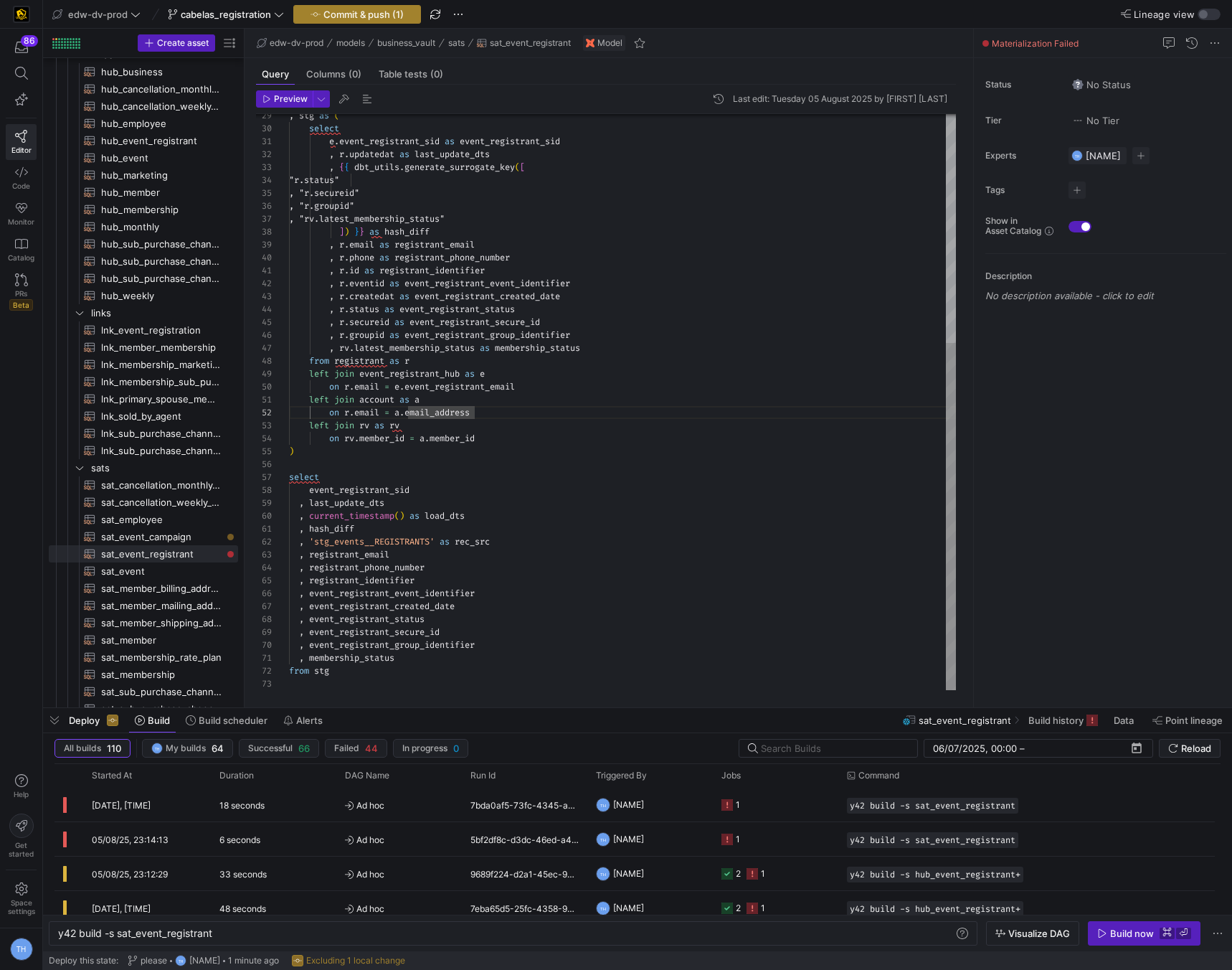click on "Commit & push (1)" at bounding box center [364, 14] 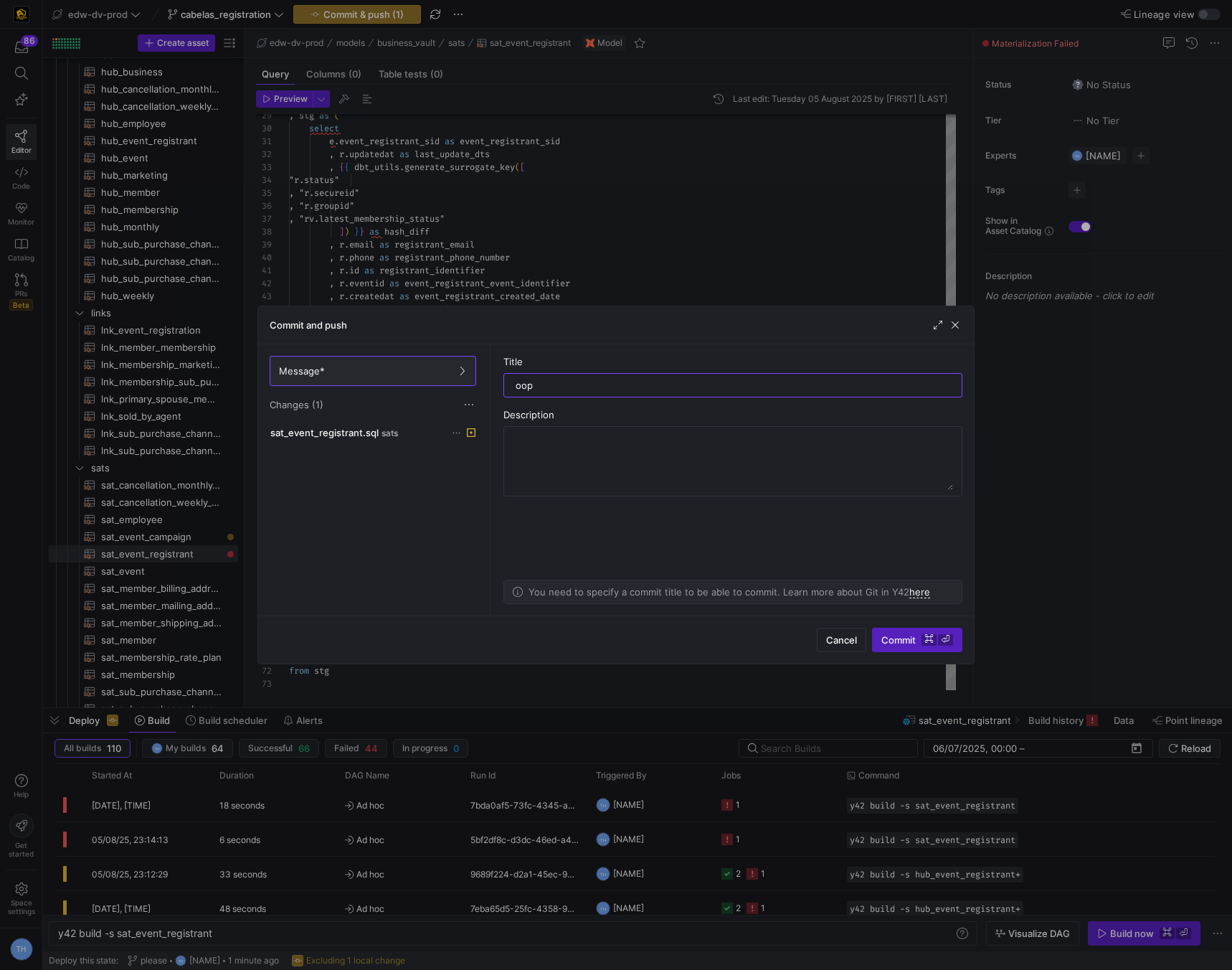 type on "oops" 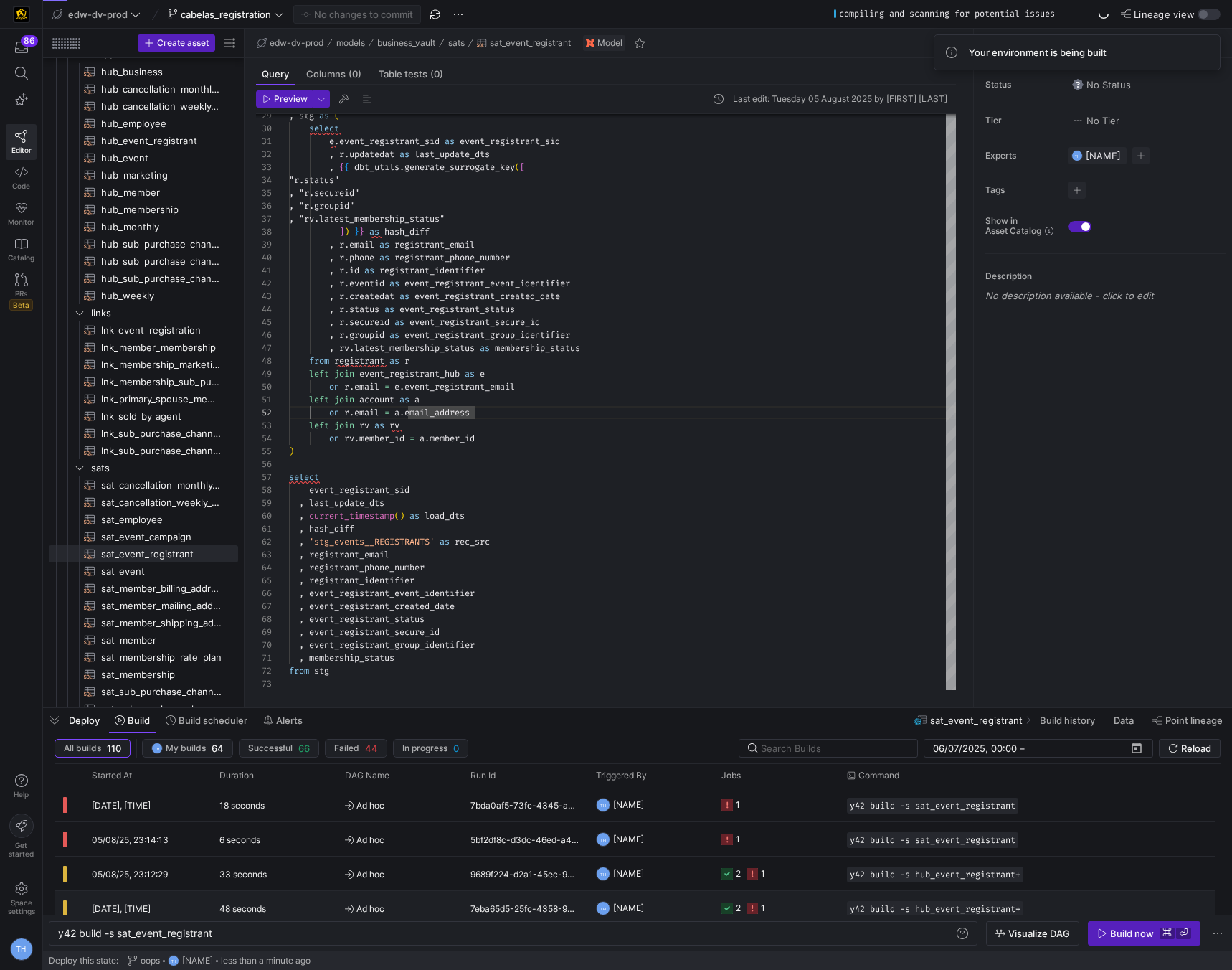 click 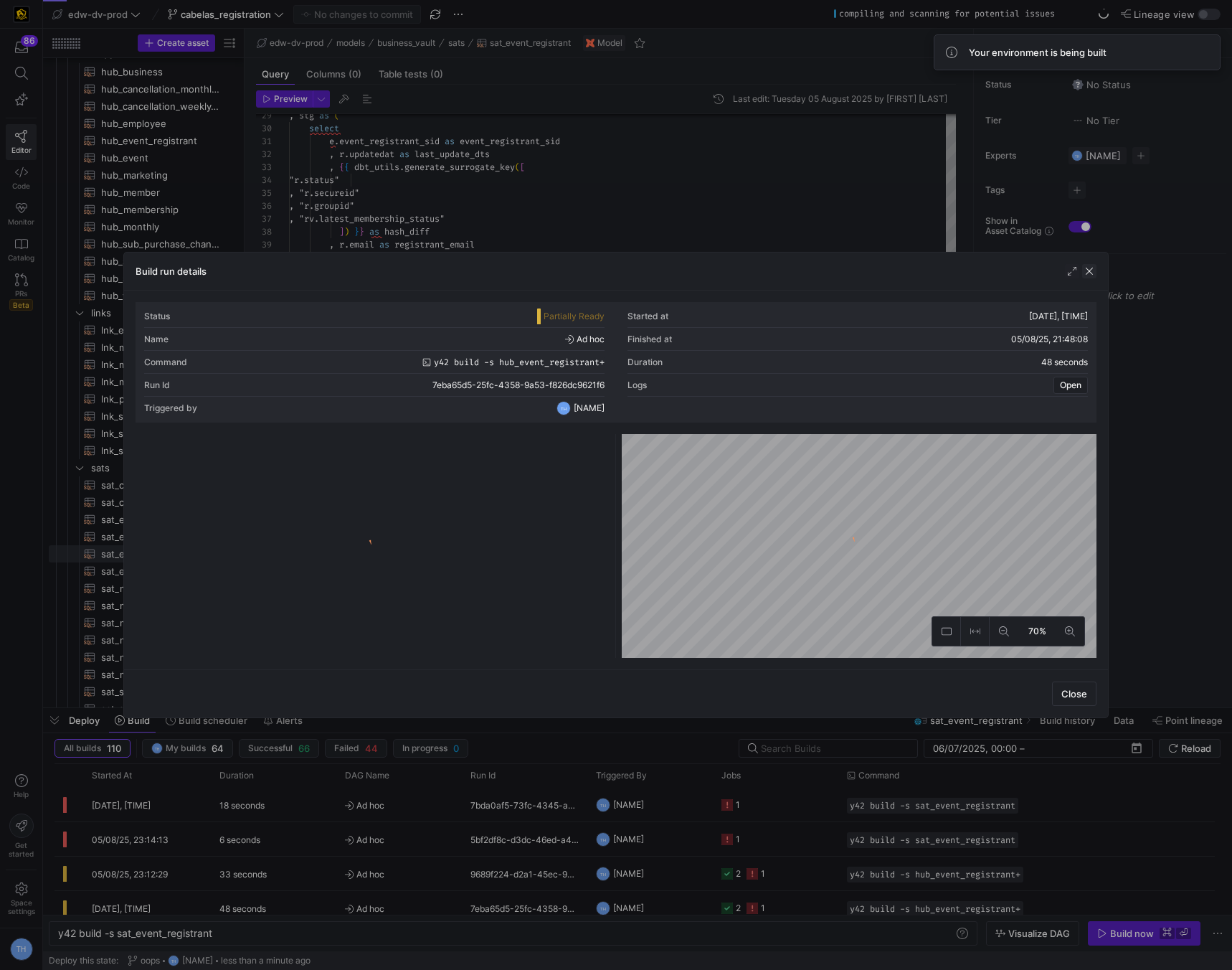 click 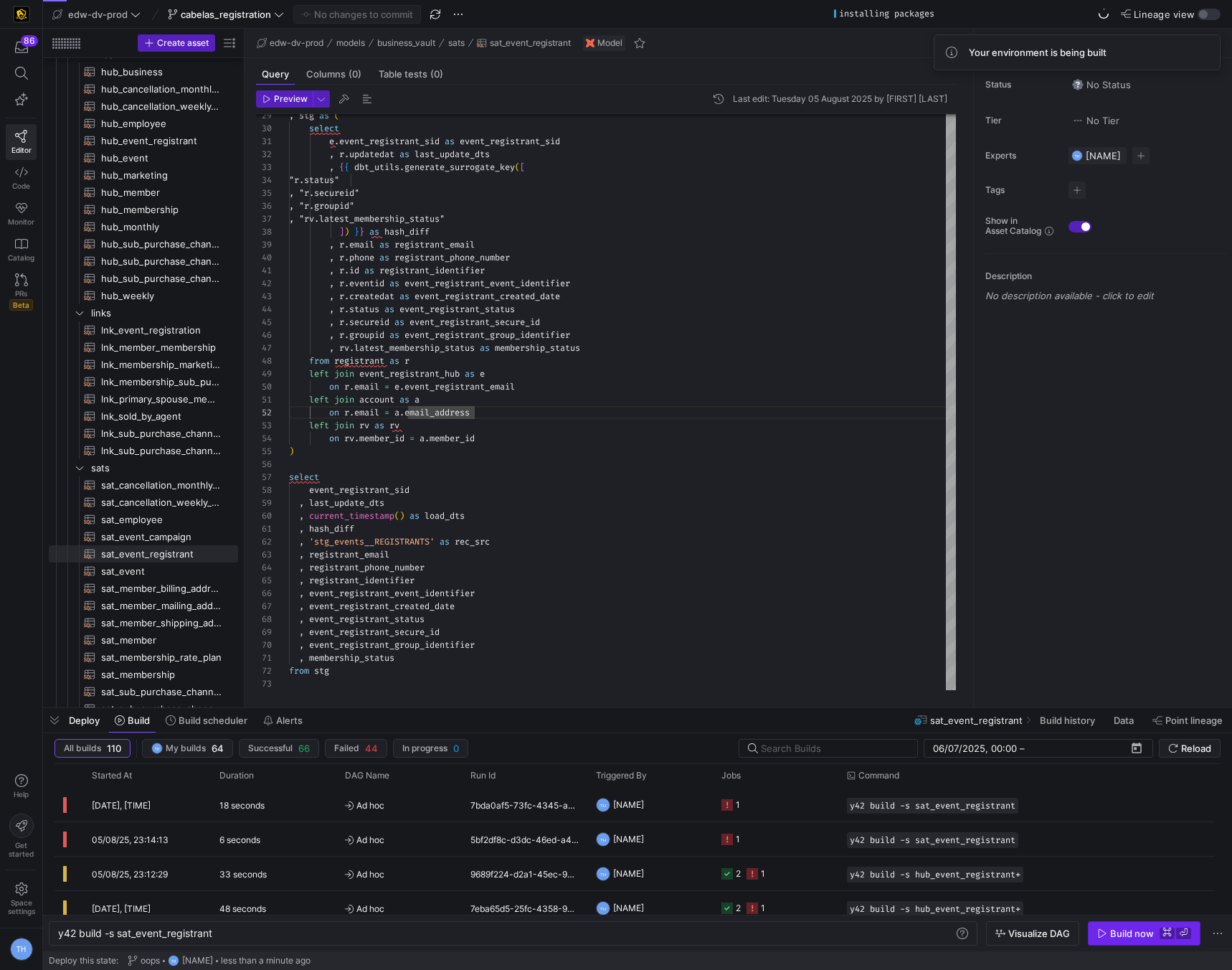 click at bounding box center [1144, 933] 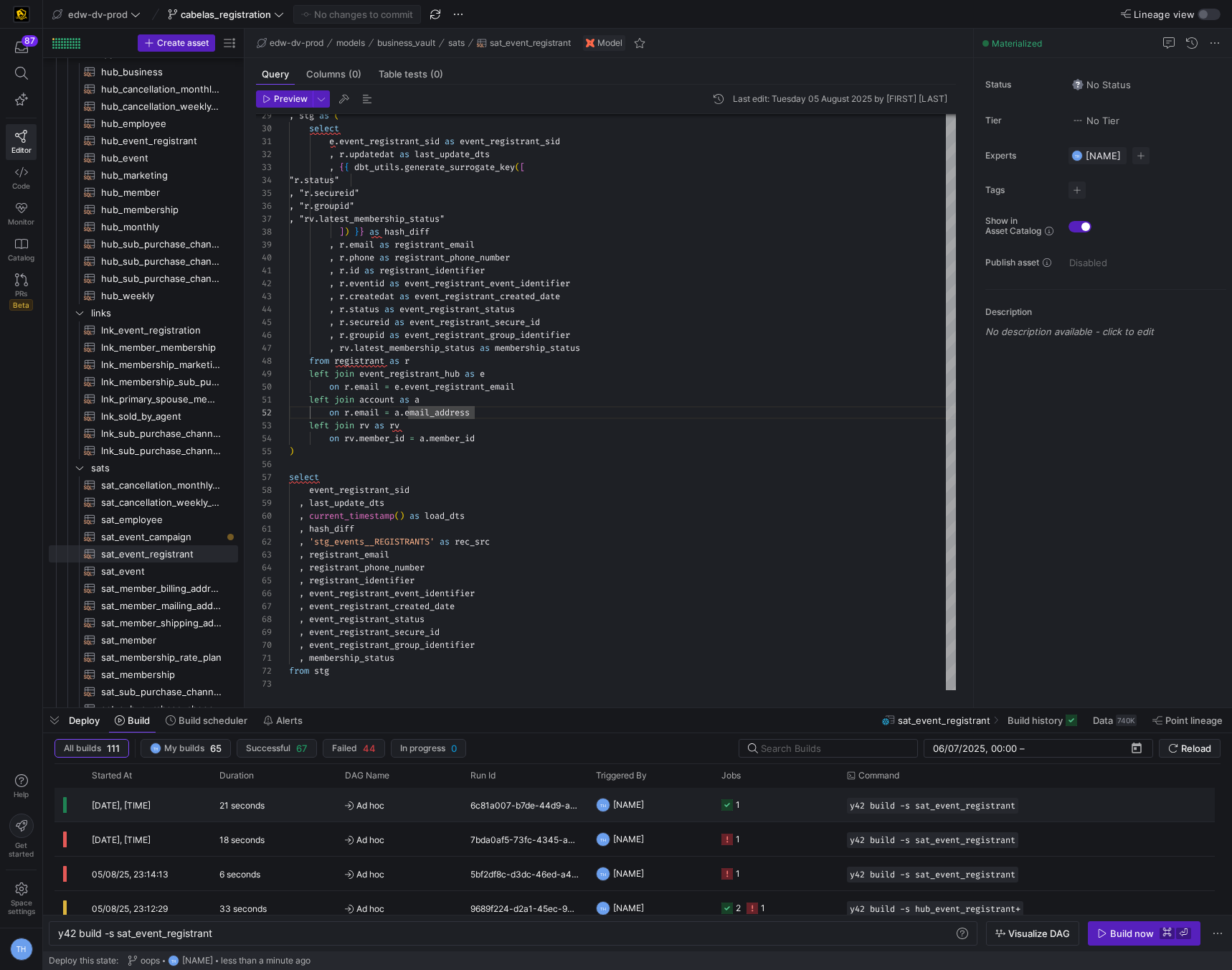 click on "TH [FIRST] [LAST]" 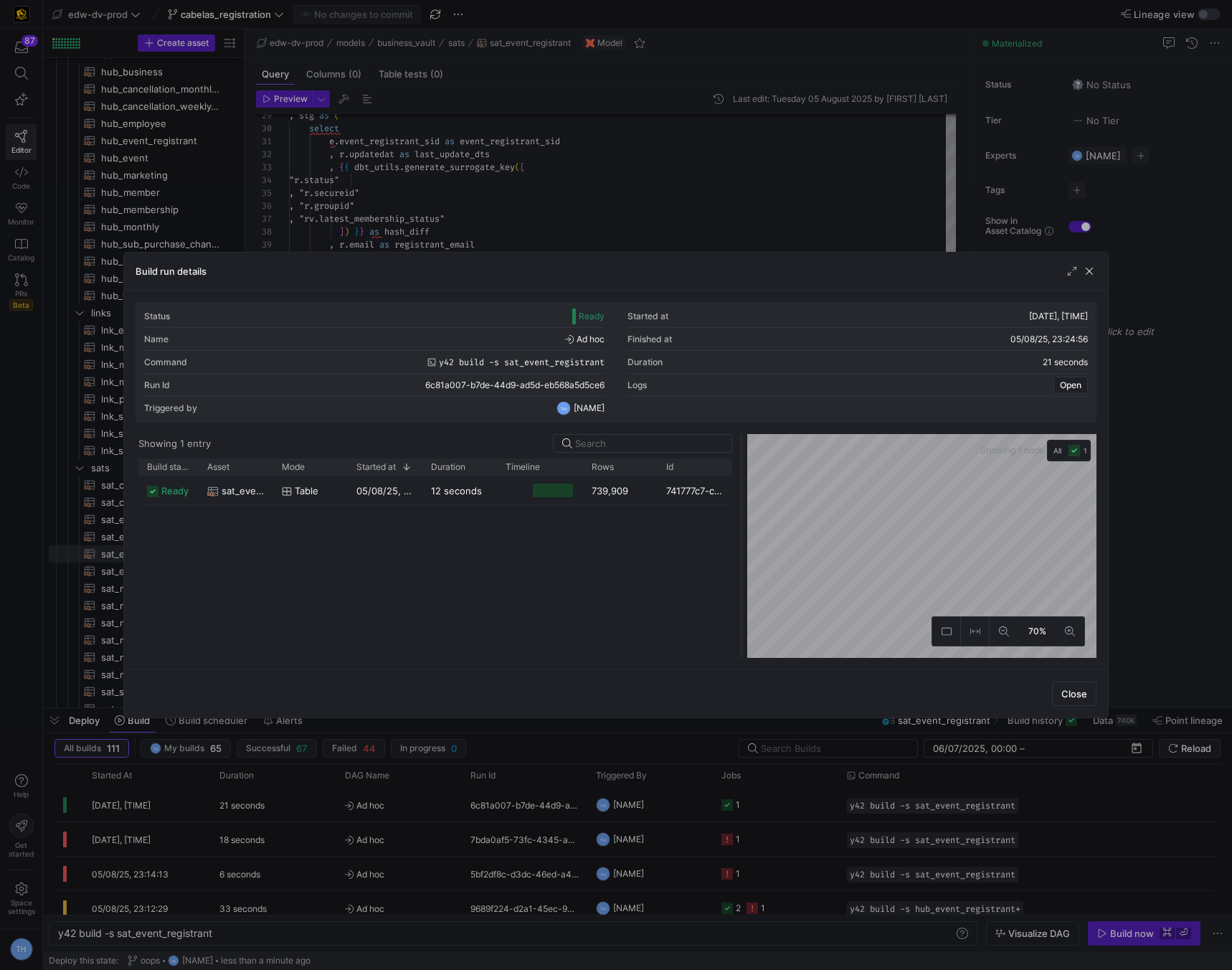 drag, startPoint x: 616, startPoint y: 504, endPoint x: 741, endPoint y: 507, distance: 125.03599 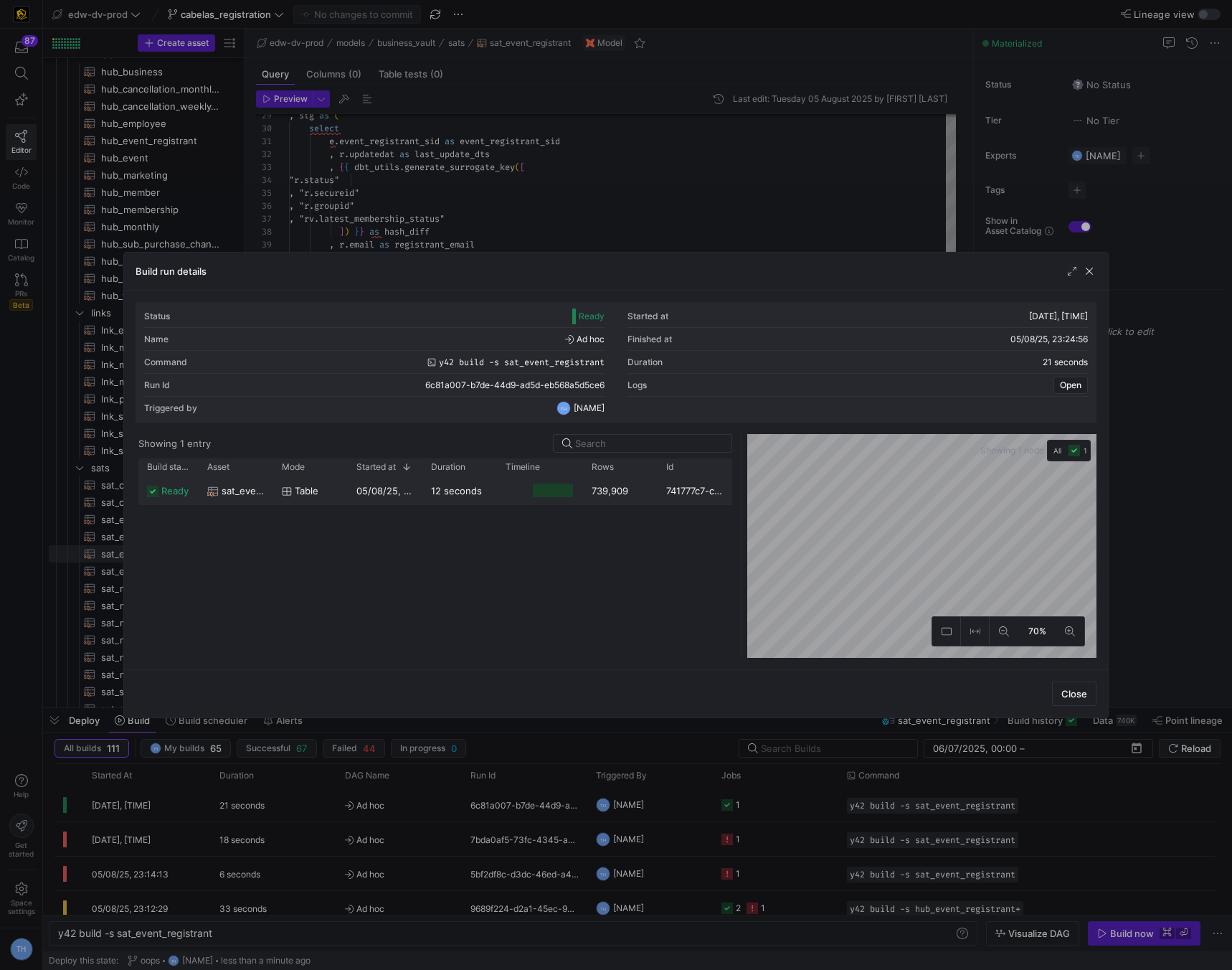 click 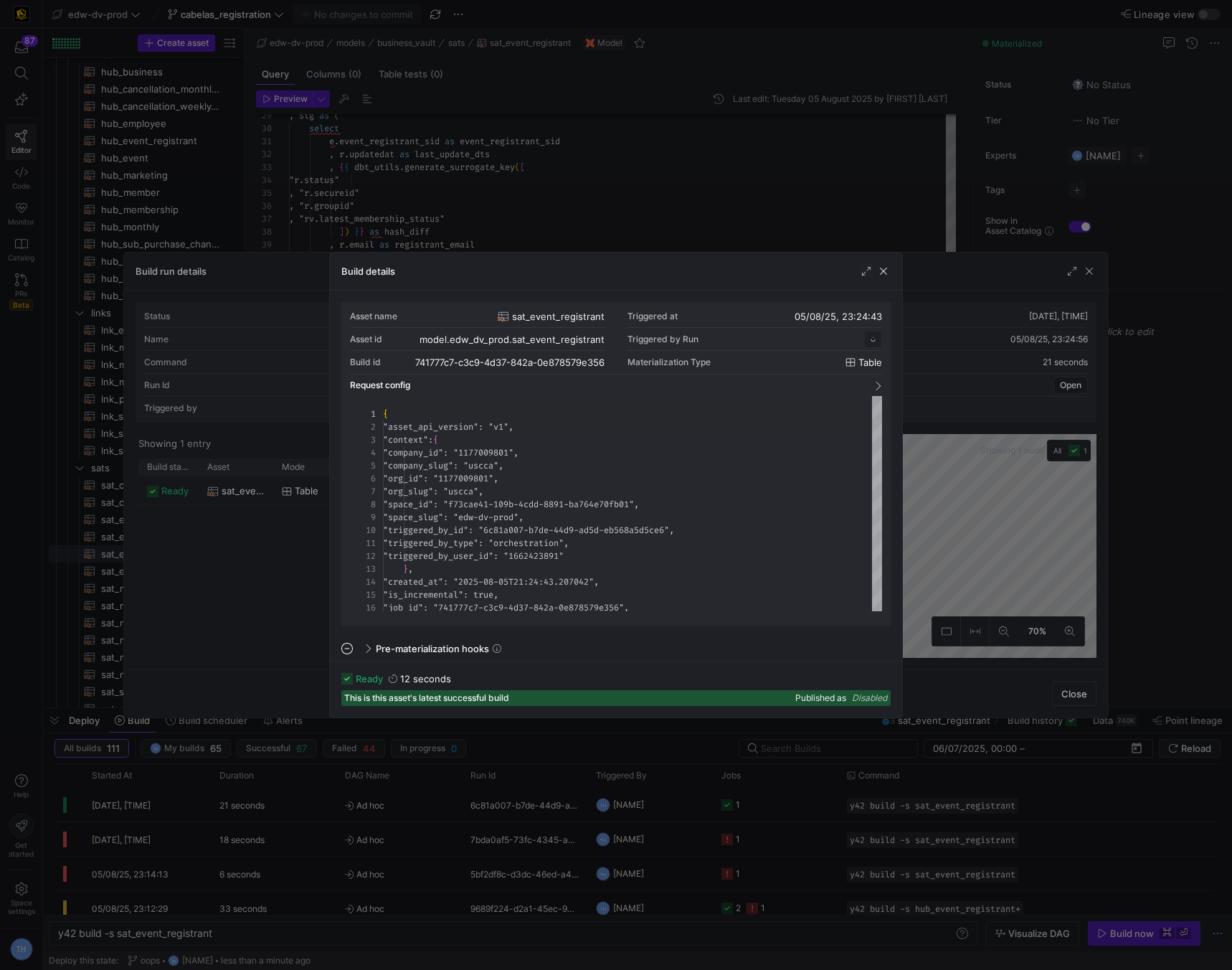 scroll, scrollTop: 129, scrollLeft: 0, axis: vertical 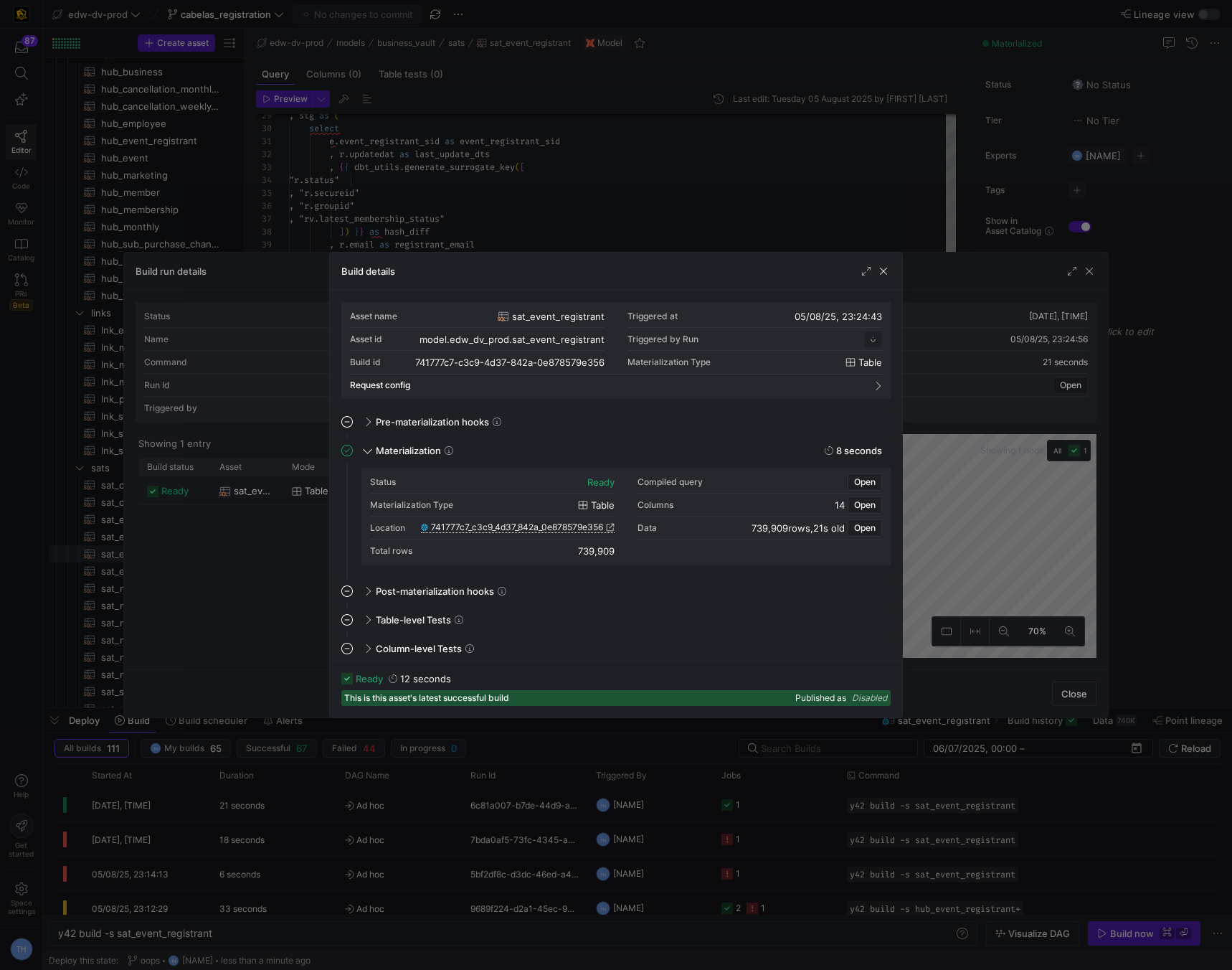 click on "741777c7_c3c9_4d37_842a_0e878579e356" at bounding box center [517, 527] 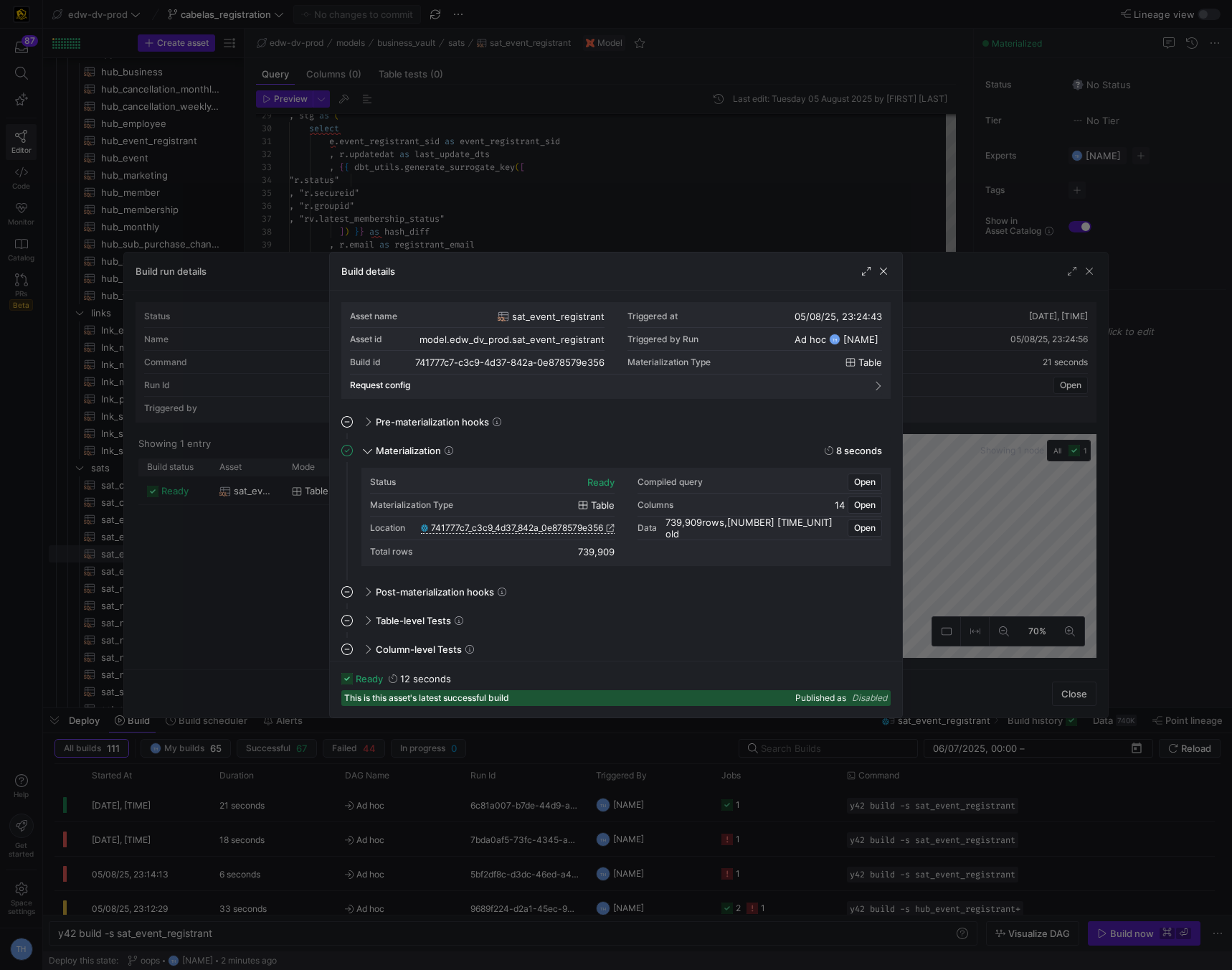 scroll, scrollTop: 64, scrollLeft: 0, axis: vertical 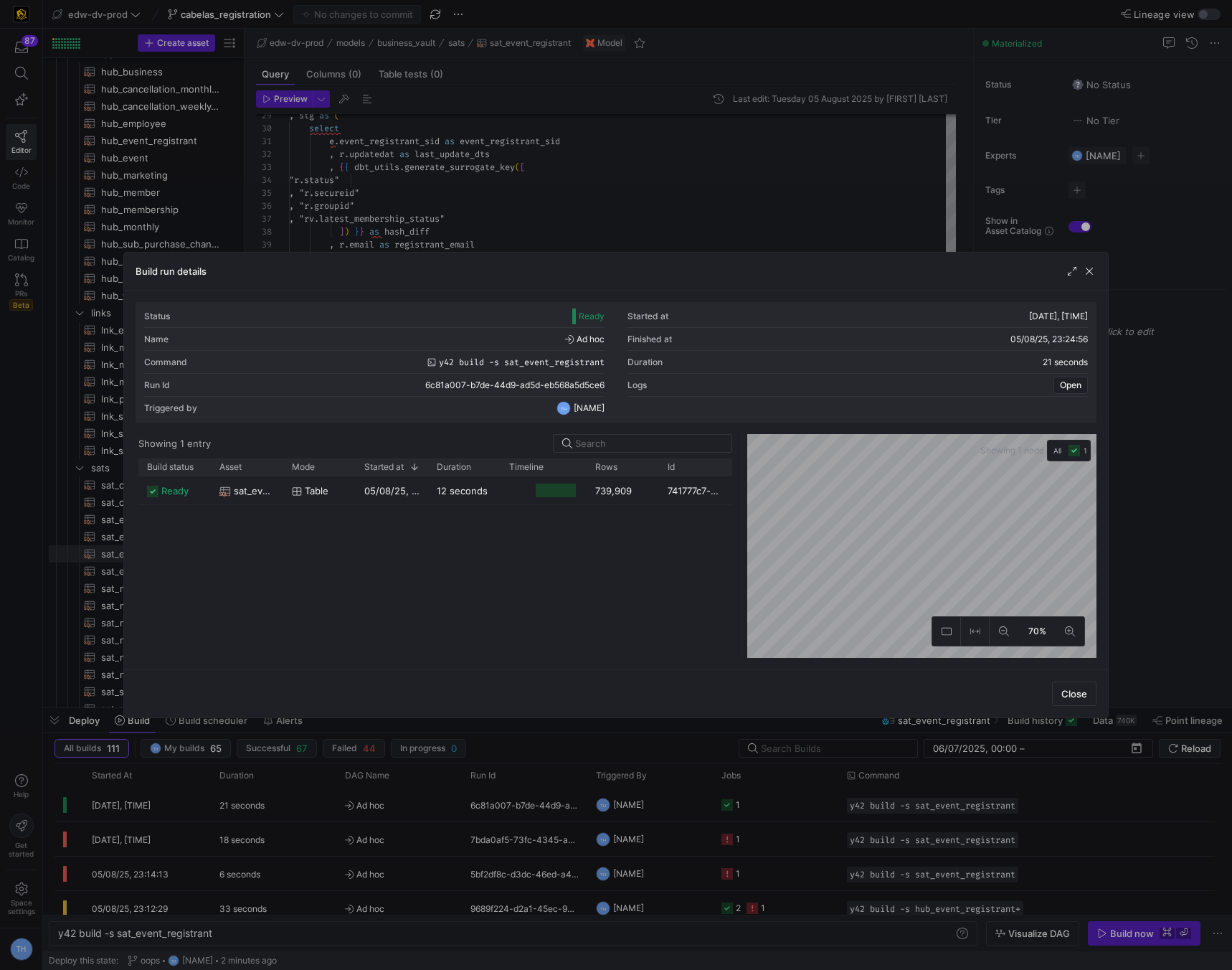 click at bounding box center (616, 485) 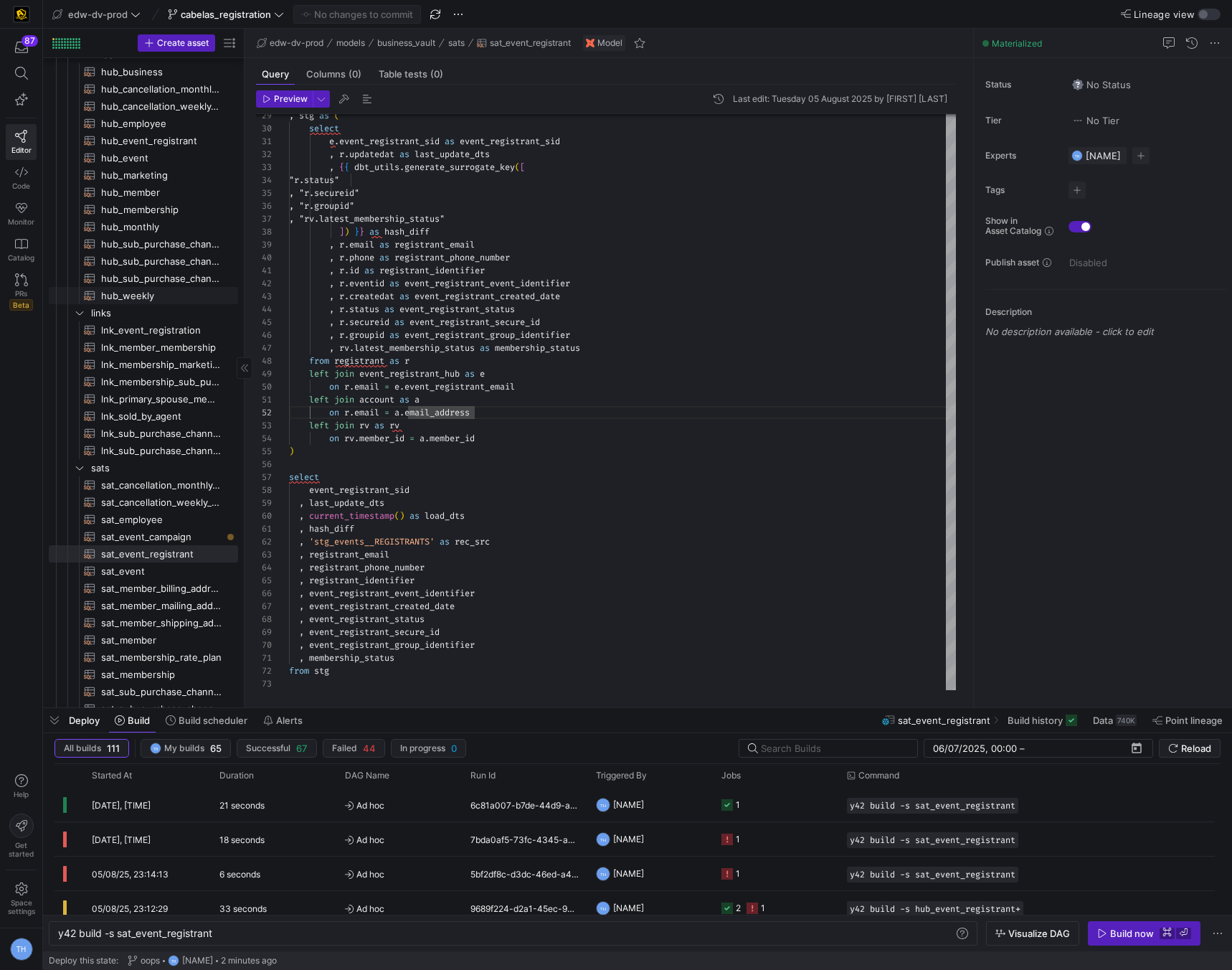scroll, scrollTop: 161, scrollLeft: 0, axis: vertical 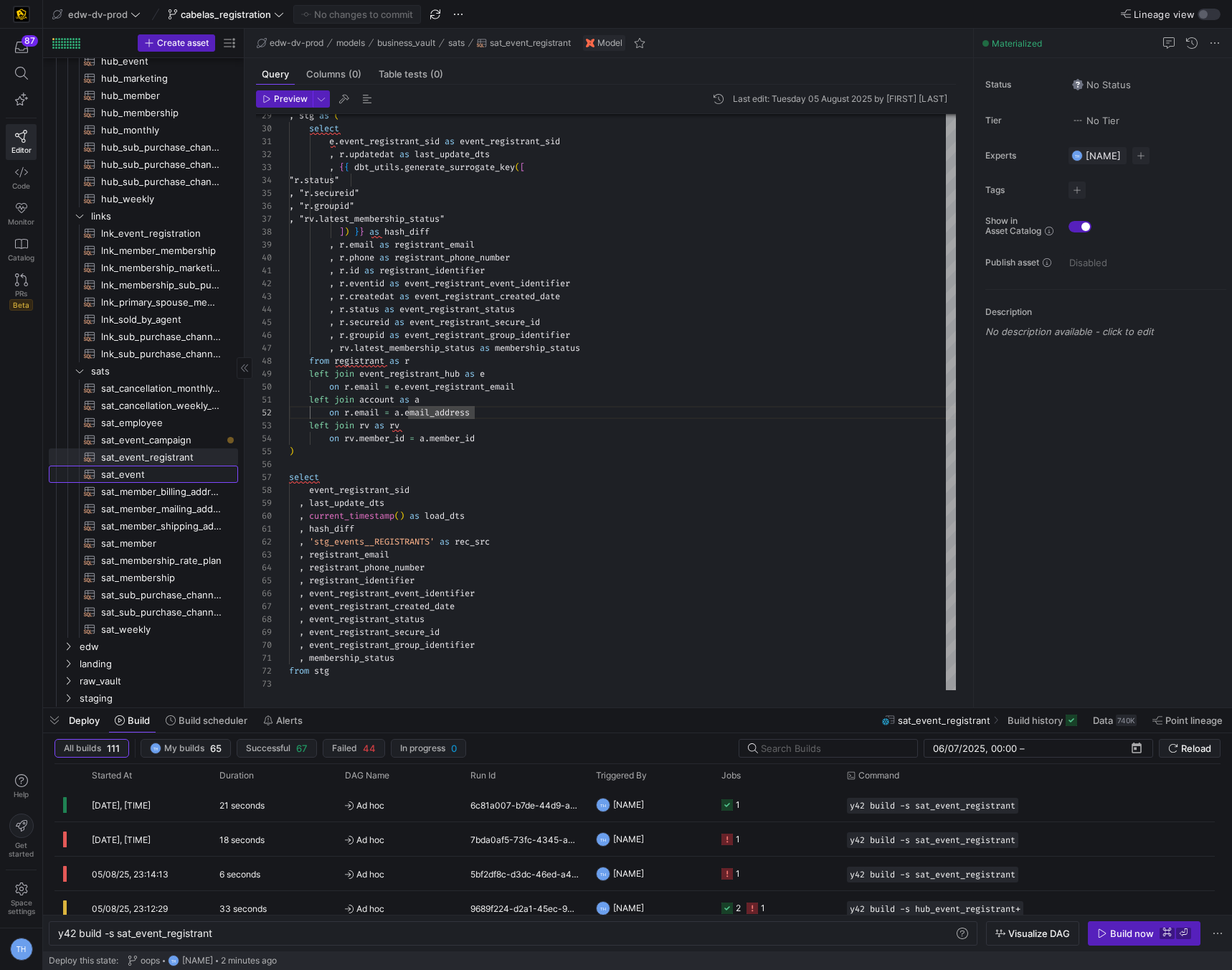 click on "sat_event​​​​​​​​​​" 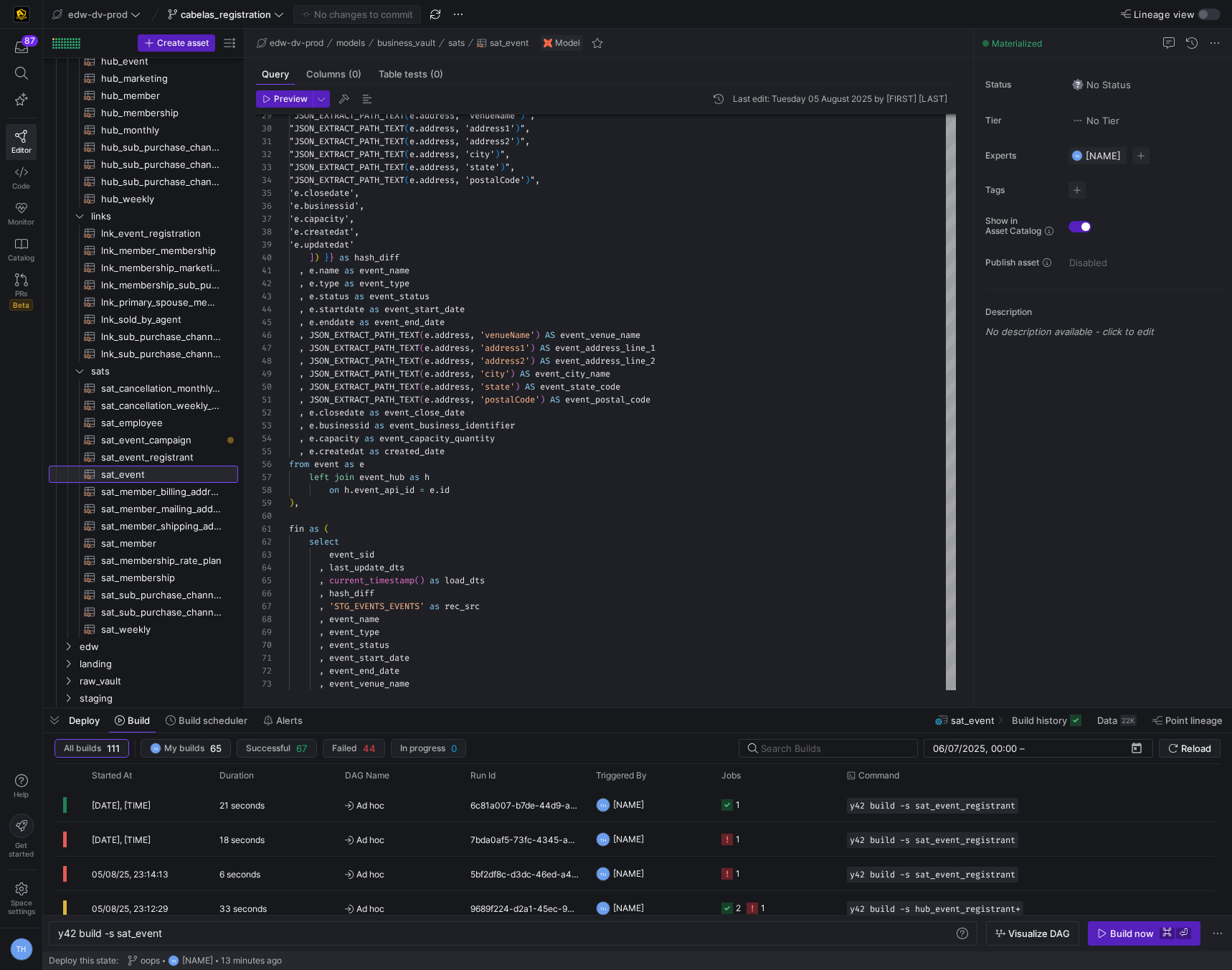 scroll, scrollTop: 161, scrollLeft: 0, axis: vertical 